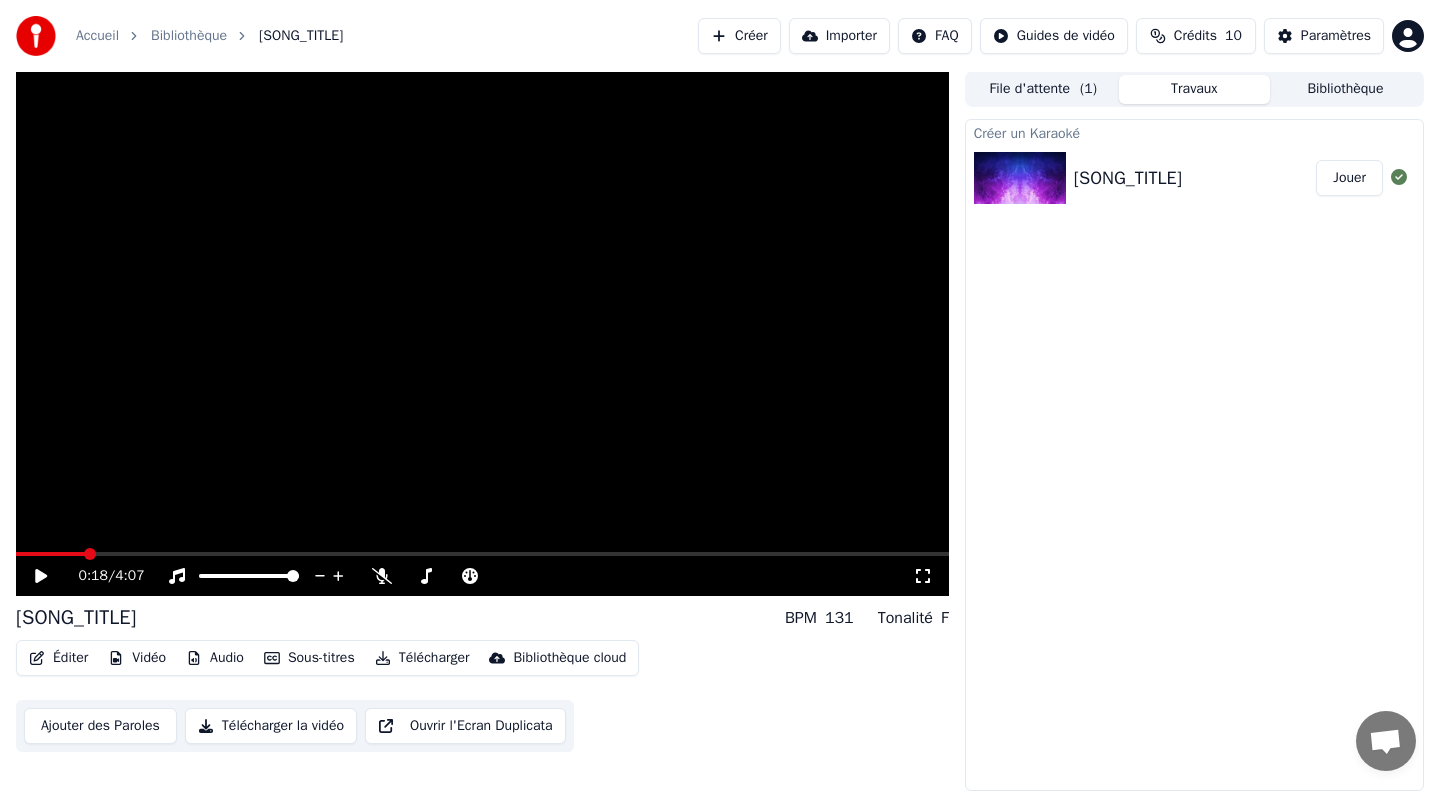 scroll, scrollTop: 0, scrollLeft: 0, axis: both 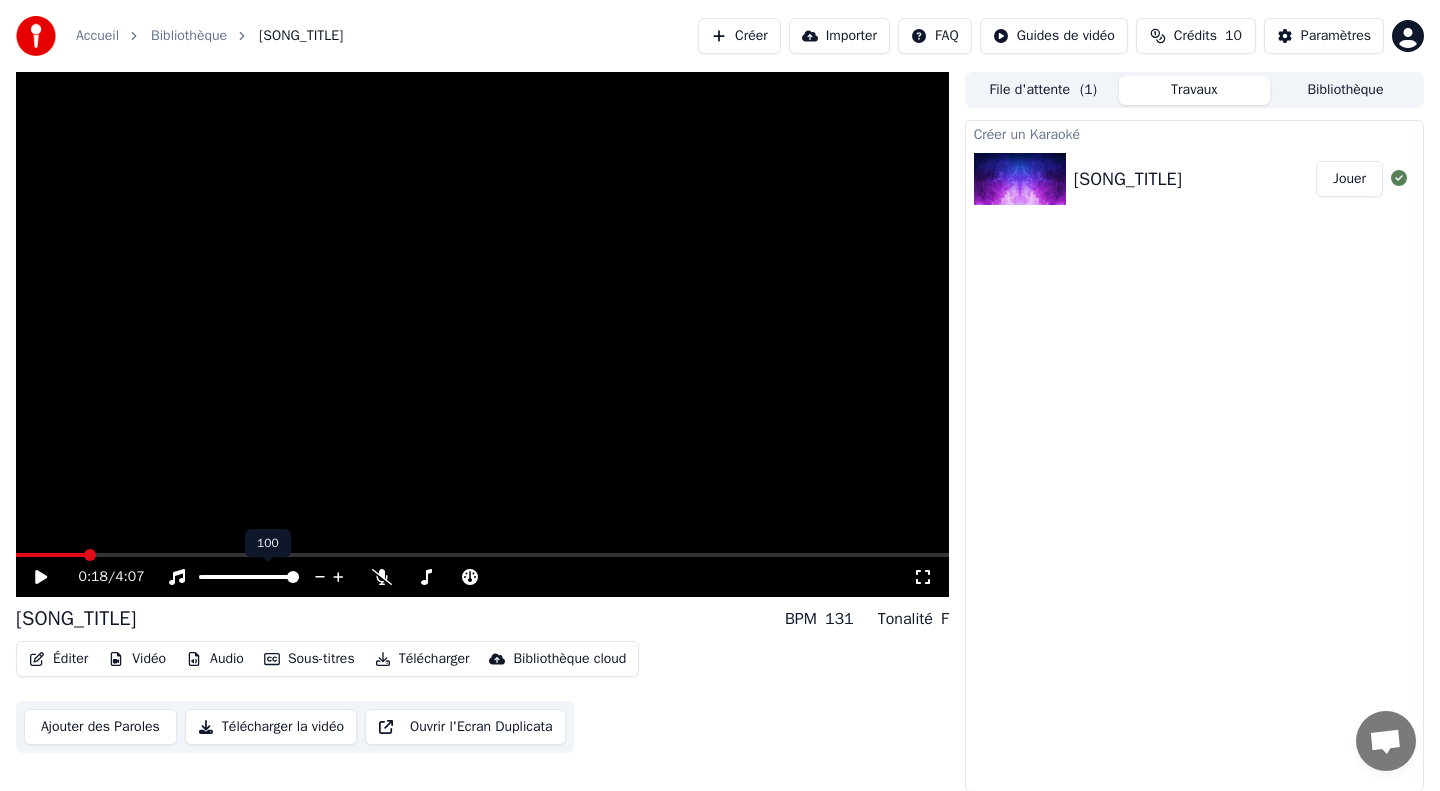 click at bounding box center [267, 577] 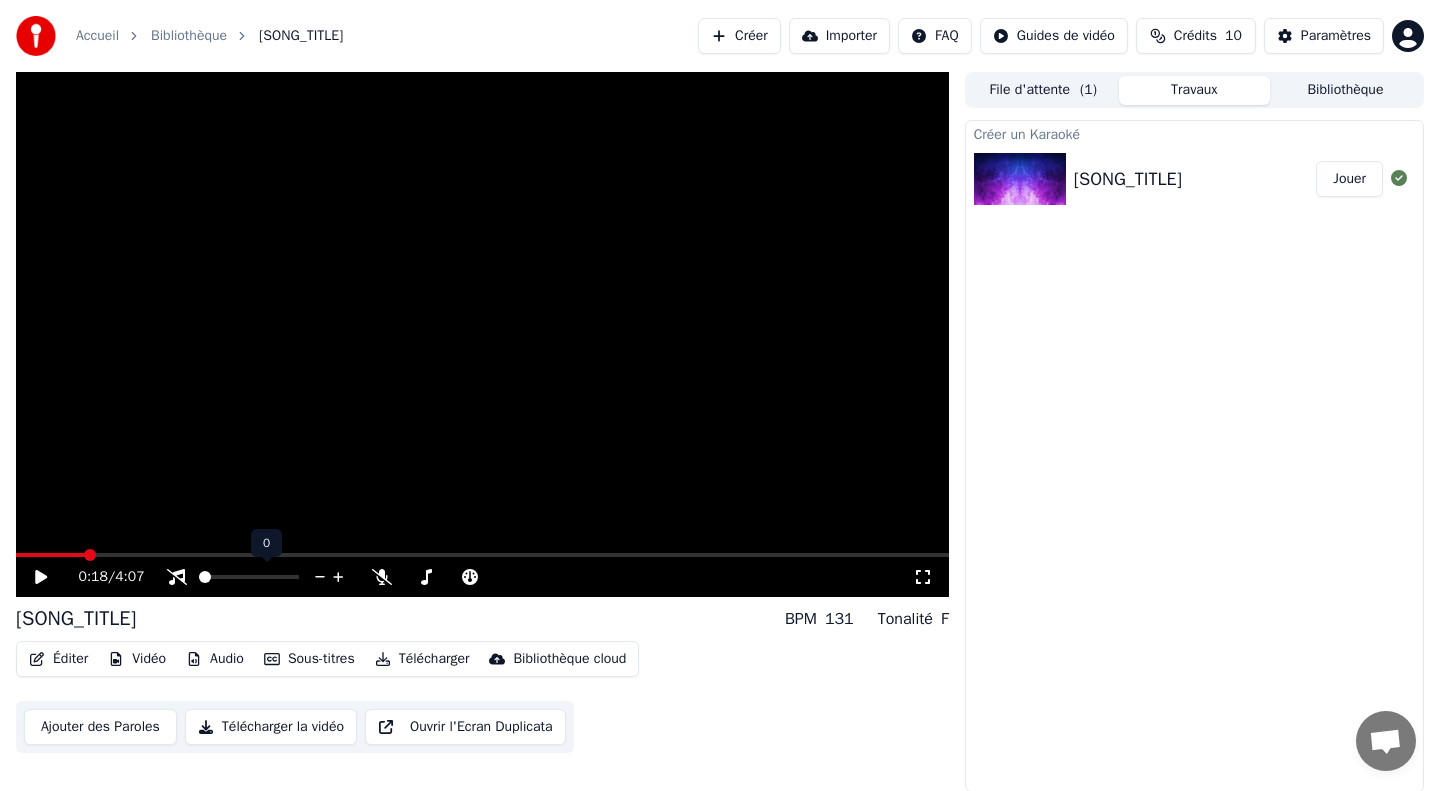 click on "[TIME]  /  [TIME]" at bounding box center (496, 577) 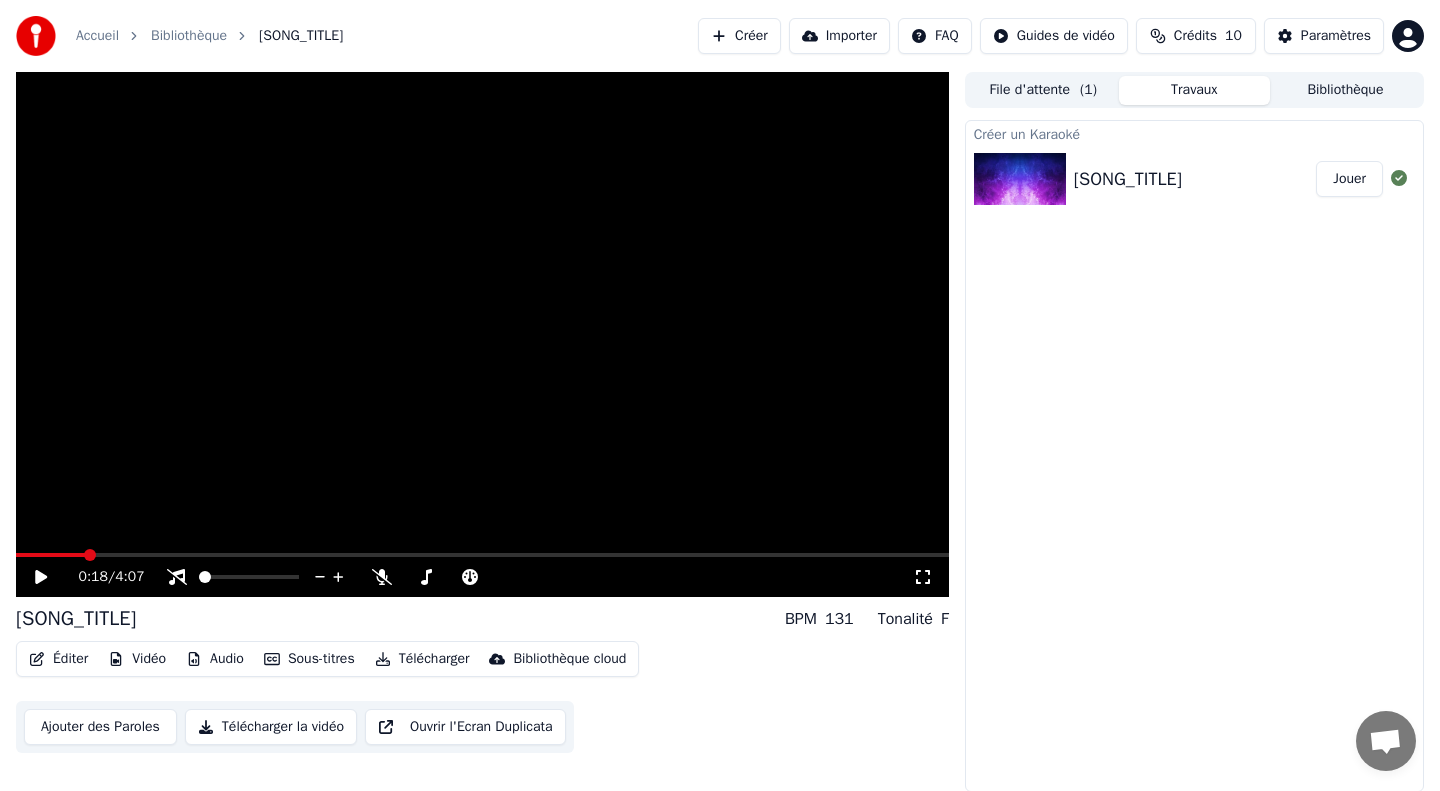 click 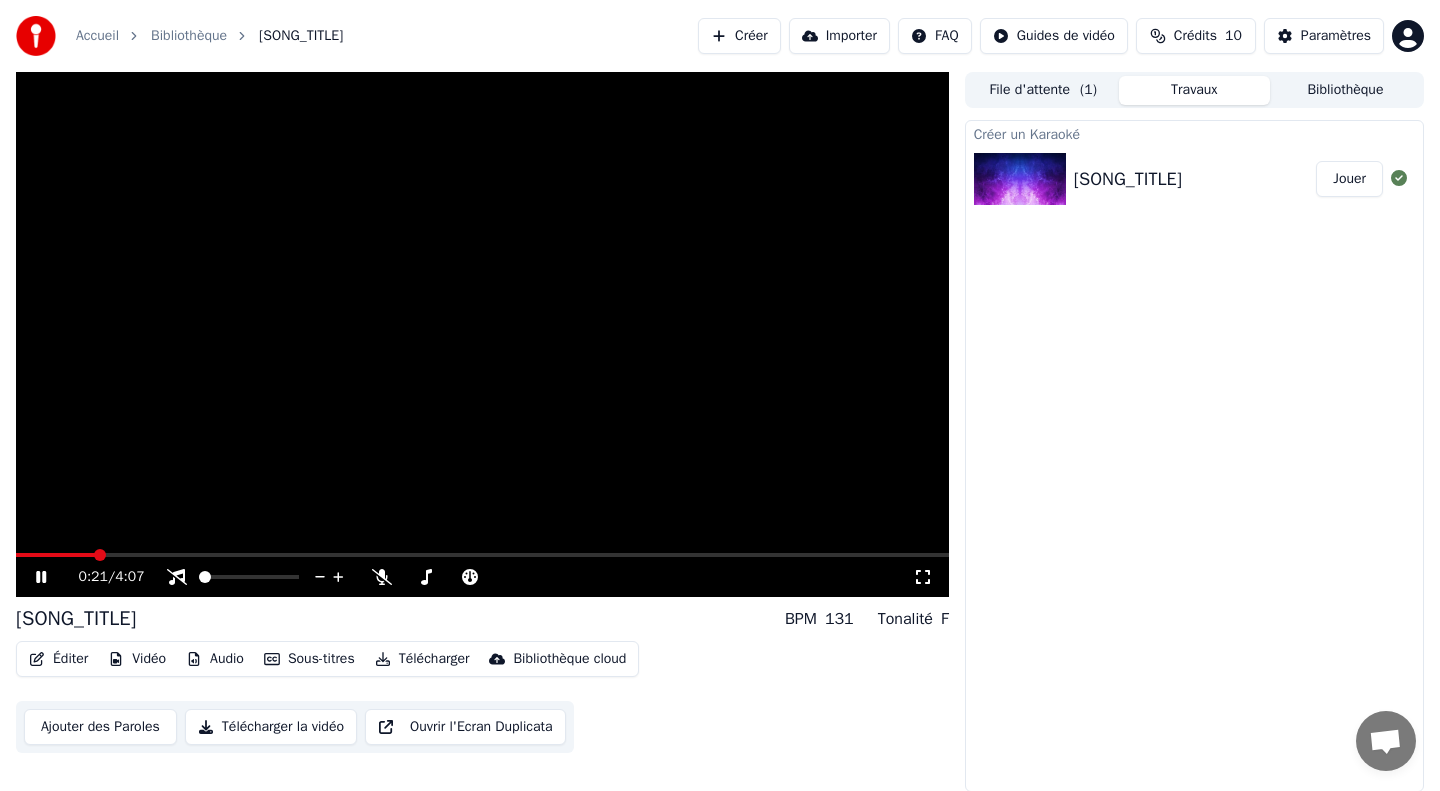 click at bounding box center [100, 555] 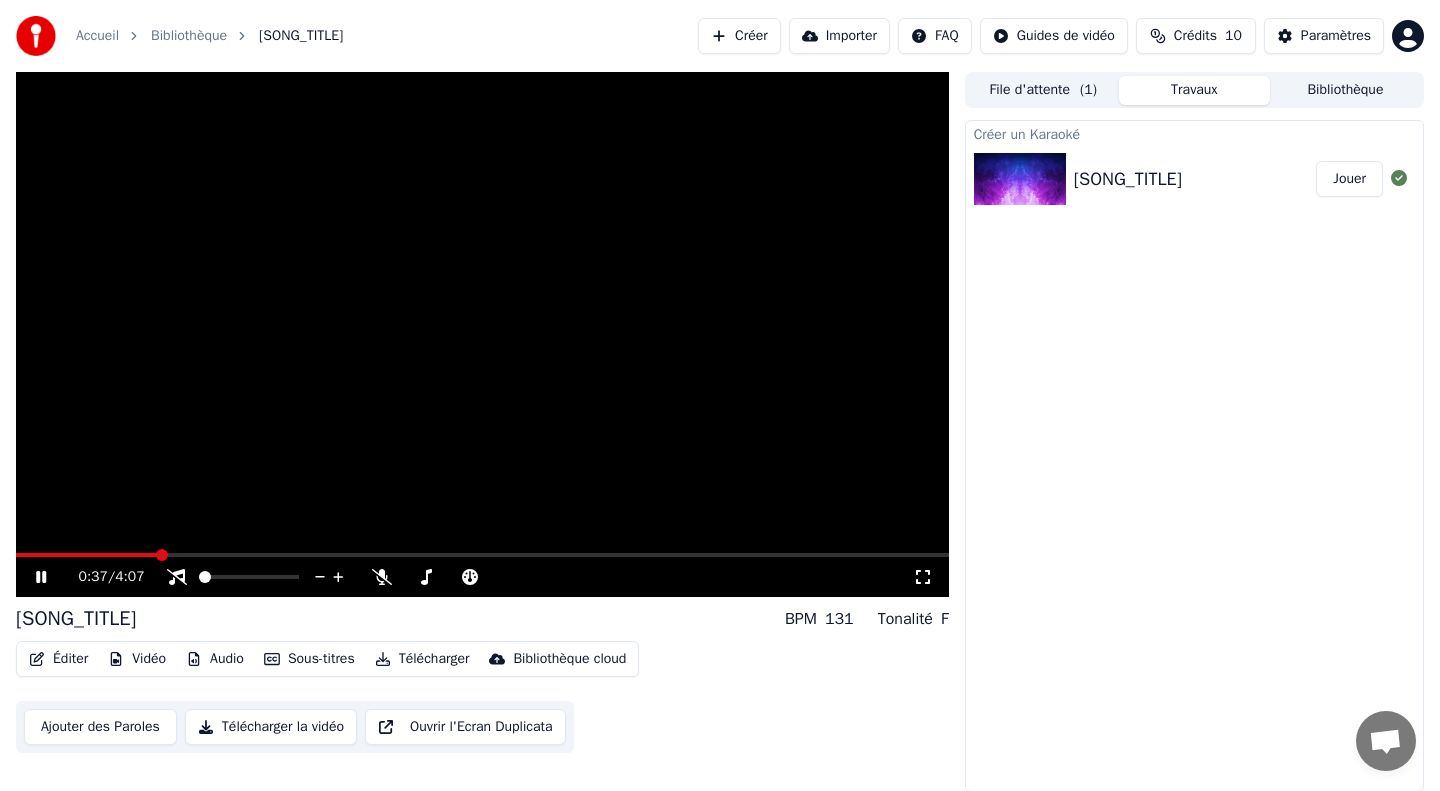 click 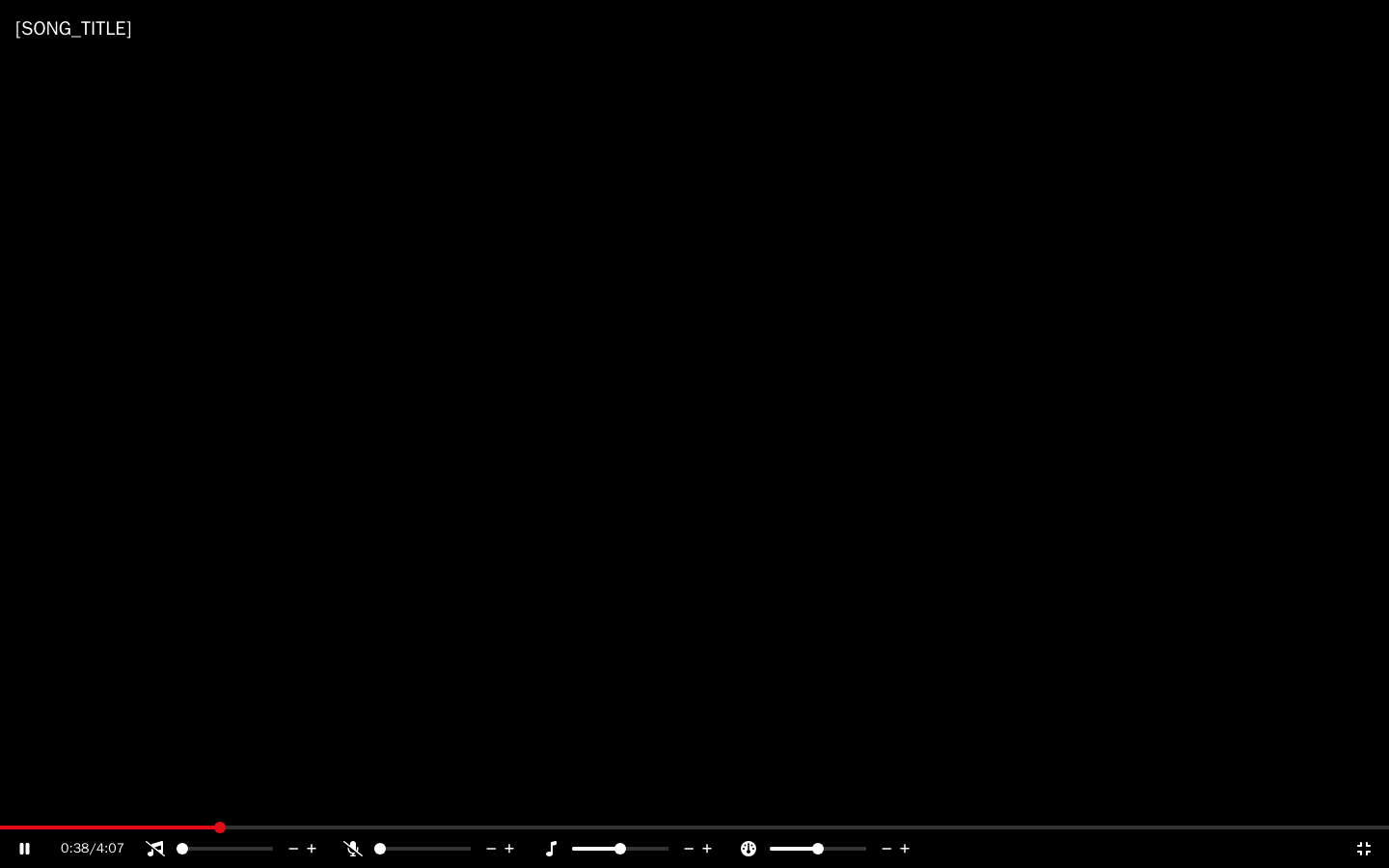 click at bounding box center [694, 827] 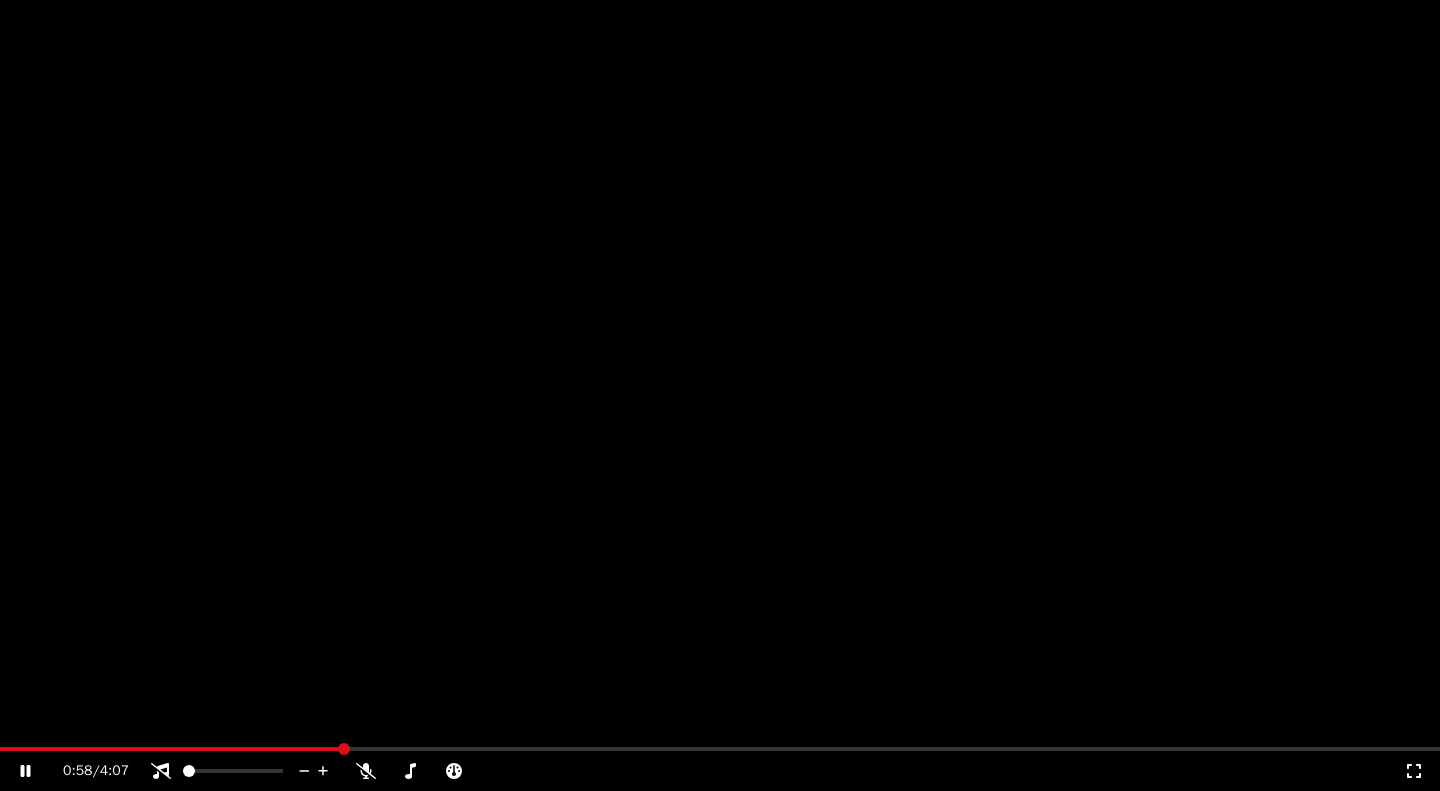 click on "Sous-titres" at bounding box center (309, 134) 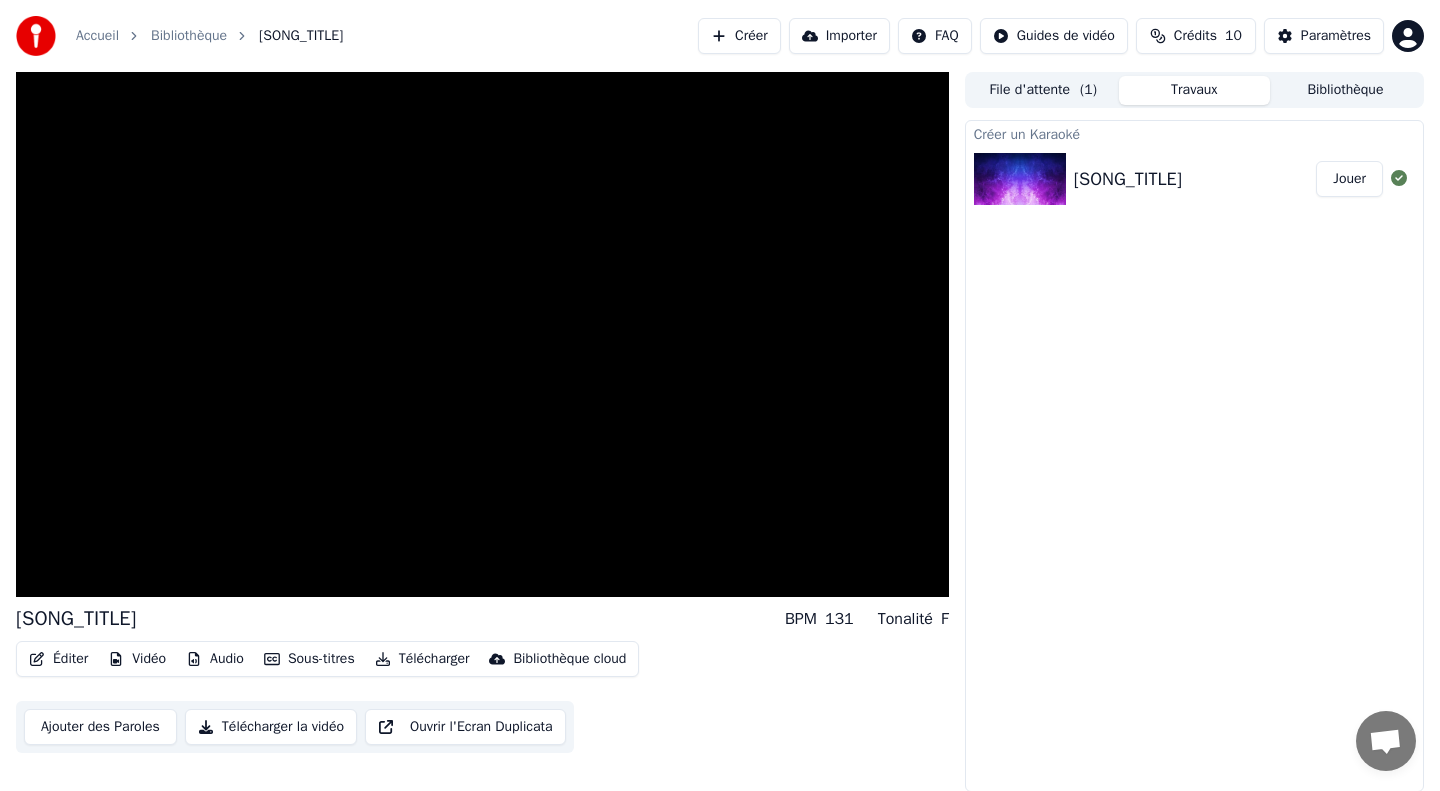 click on "Ajouter des Paroles" at bounding box center (100, 727) 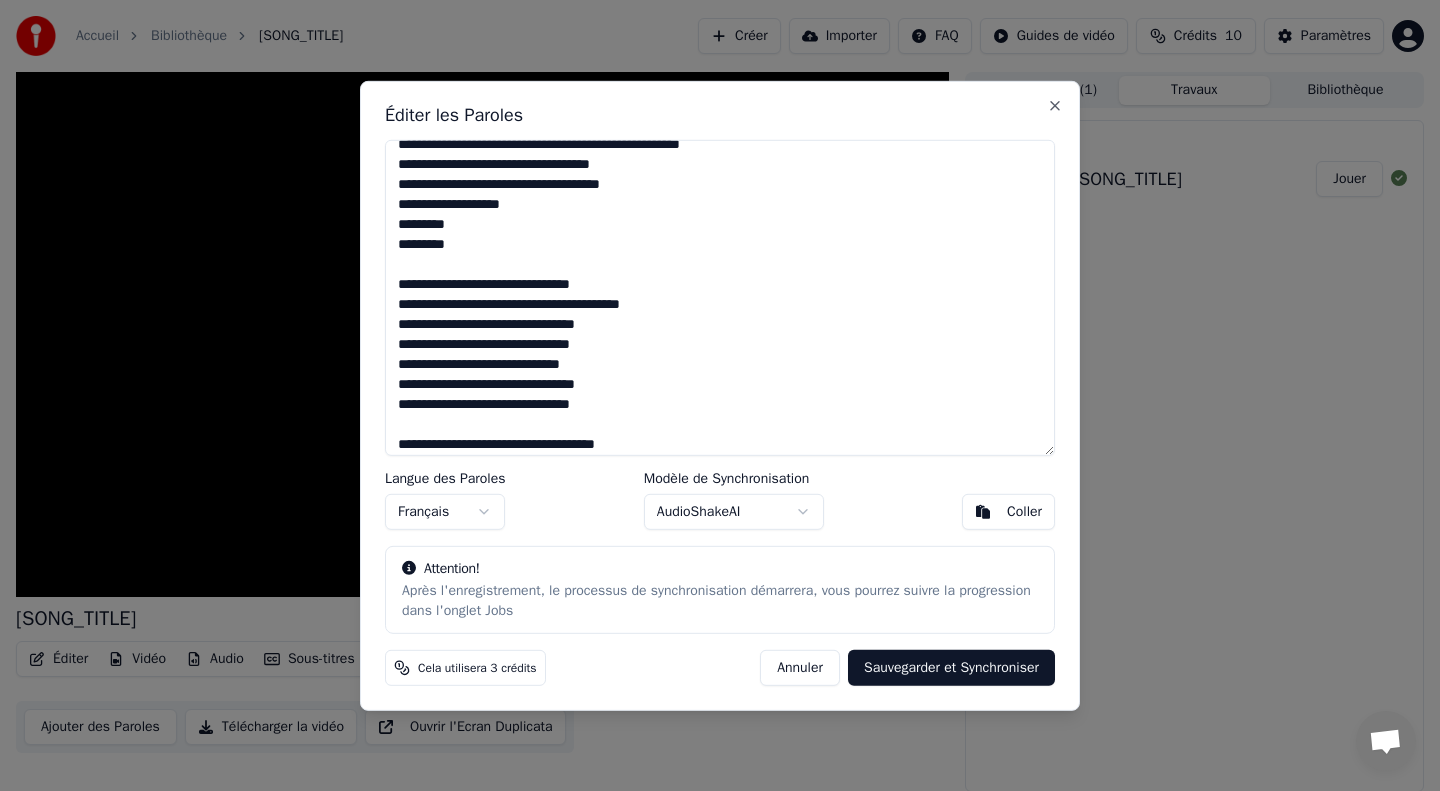 scroll, scrollTop: 461, scrollLeft: 0, axis: vertical 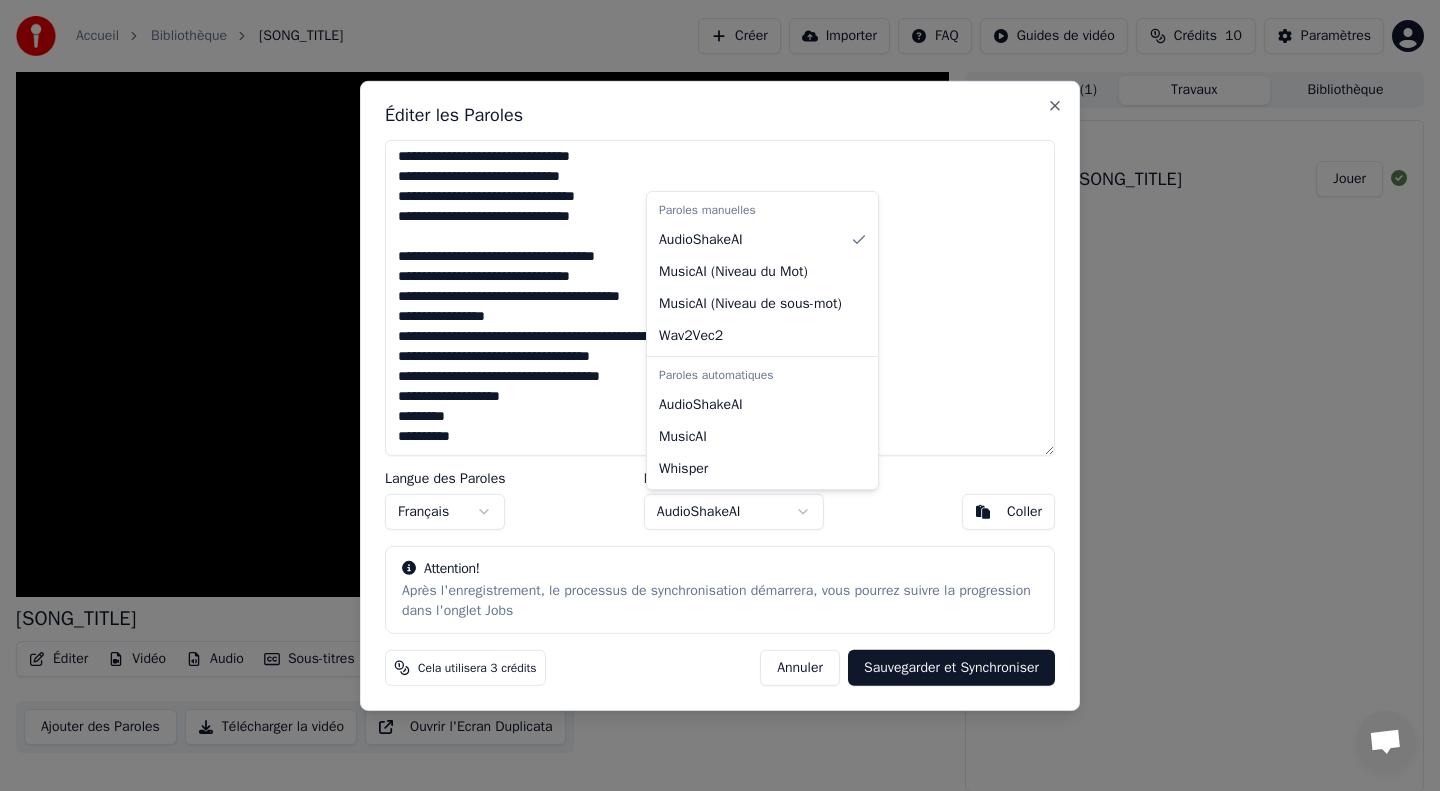 click on "Accueil Bibliothèque [SONG_TITLE] Créer Importer FAQ Guides de vidéo Crédits [NUMBER] Paramètres [SONG_TITLE] BPM [NUMBER] Tonalité [LETTER] Éditer Vidéo Audio Sous-titres Télécharger Bibliothèque cloud Ajouter des Paroles Télécharger la vidéo Ouvrir l'Ecran Duplicata File d'attente ( [NUMBER] ) Travaux Bibliothèque Créer un Karaoké [SONG_TITLE] Jouer
Éditer les Paroles Langue des Paroles Français Modèle de Synchronisation AudioShakeAI Coller Attention! Après l'enregistrement, le processus de synchronisation démarrera, vous pourrez suivre la progression dans l'onglet Jobs Cela utilisera [NUMBER] crédits Annuler Sauvegarder et Synchroniser Close Paroles manuelles AudioShakeAI MusicAI ( Niveau du Mot ) MusicAI ( Niveau de sous-mot ) Wav2Vec2 Paroles automatiques AudioShakeAI MusicAI Whisper" at bounding box center (720, 395) 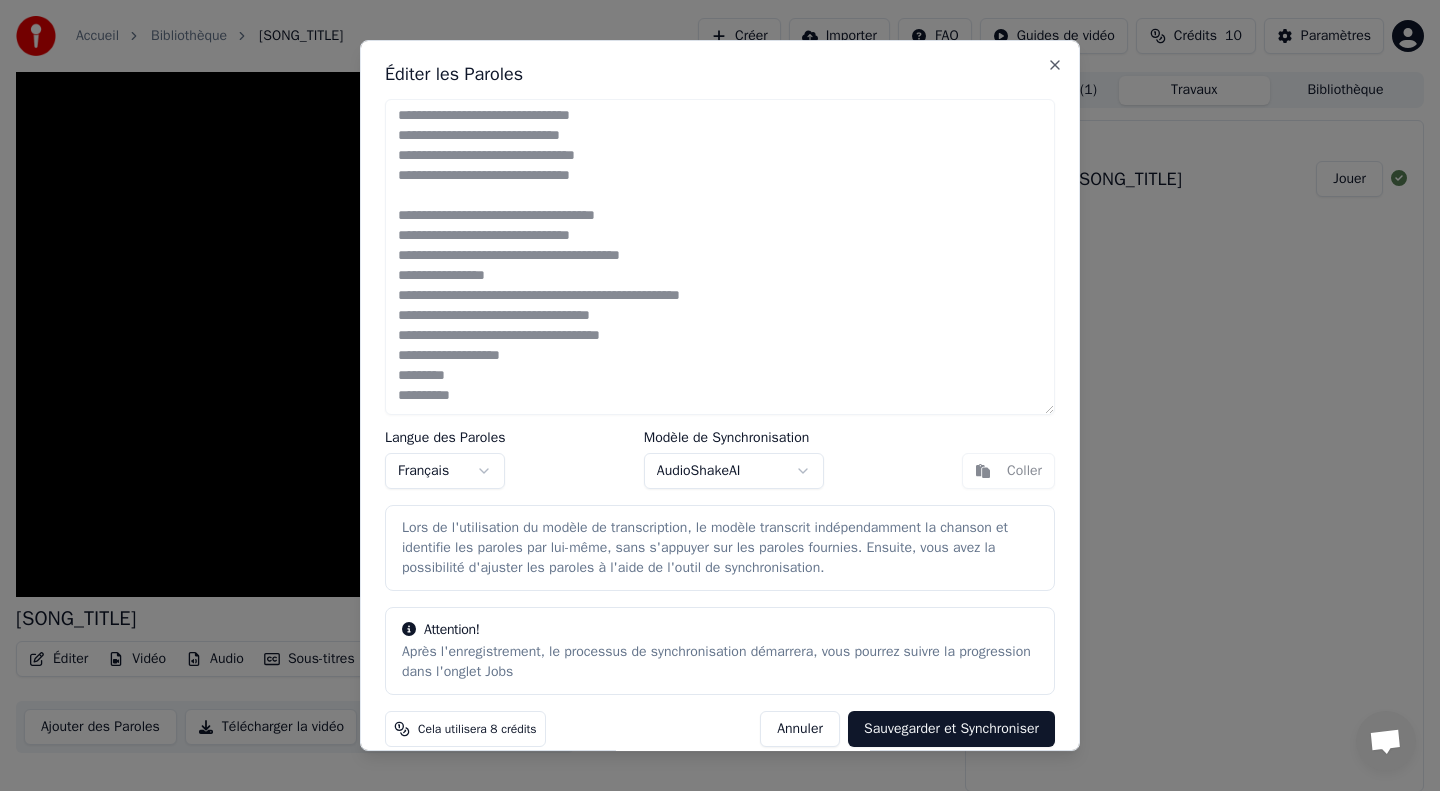 click on "Accueil Bibliothèque [SONG_TITLE] Créer Importer FAQ Guides de vidéo Crédits [NUMBER] Paramètres [SONG_TITLE] BPM [NUMBER] Tonalité [LETTER] Éditer Vidéo Audio Sous-titres Télécharger Bibliothèque cloud Ajouter des Paroles Télécharger la vidéo Ouvrir l'Ecran Duplicata File d'attente ( [NUMBER] ) Travaux Bibliothèque Créer un Karaoké [SONG_TITLE] Jouer
Éditer les Paroles Langue des Paroles Français Modèle de Synchronisation AudioShakeAI Coller Lors de l'utilisation du modèle de transcription, le modèle transcrit indépendamment la chanson et identifie les paroles par lui-même, sans s'appuyer sur les paroles fournies. Ensuite, vous avez la possibilité d'ajuster les paroles à l'aide de l'outil de synchronisation. Attention! Après l'enregistrement, le processus de synchronisation démarrera, vous pourrez suivre la progression dans l'onglet Jobs Cela utilisera [NUMBER] crédits Annuler Sauvegarder et Synchroniser Close" at bounding box center (720, 395) 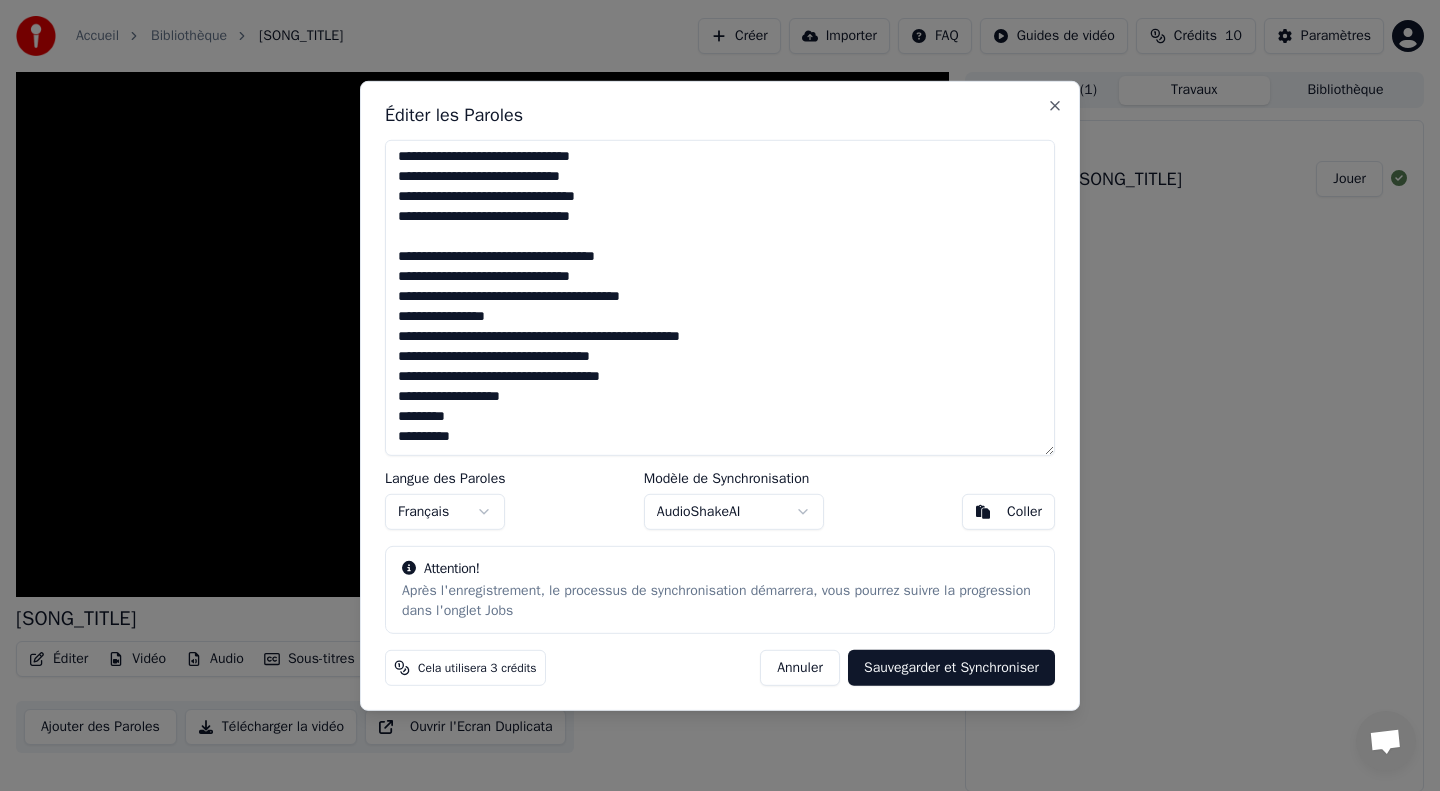 click on "Sauvegarder et Synchroniser" at bounding box center [951, 668] 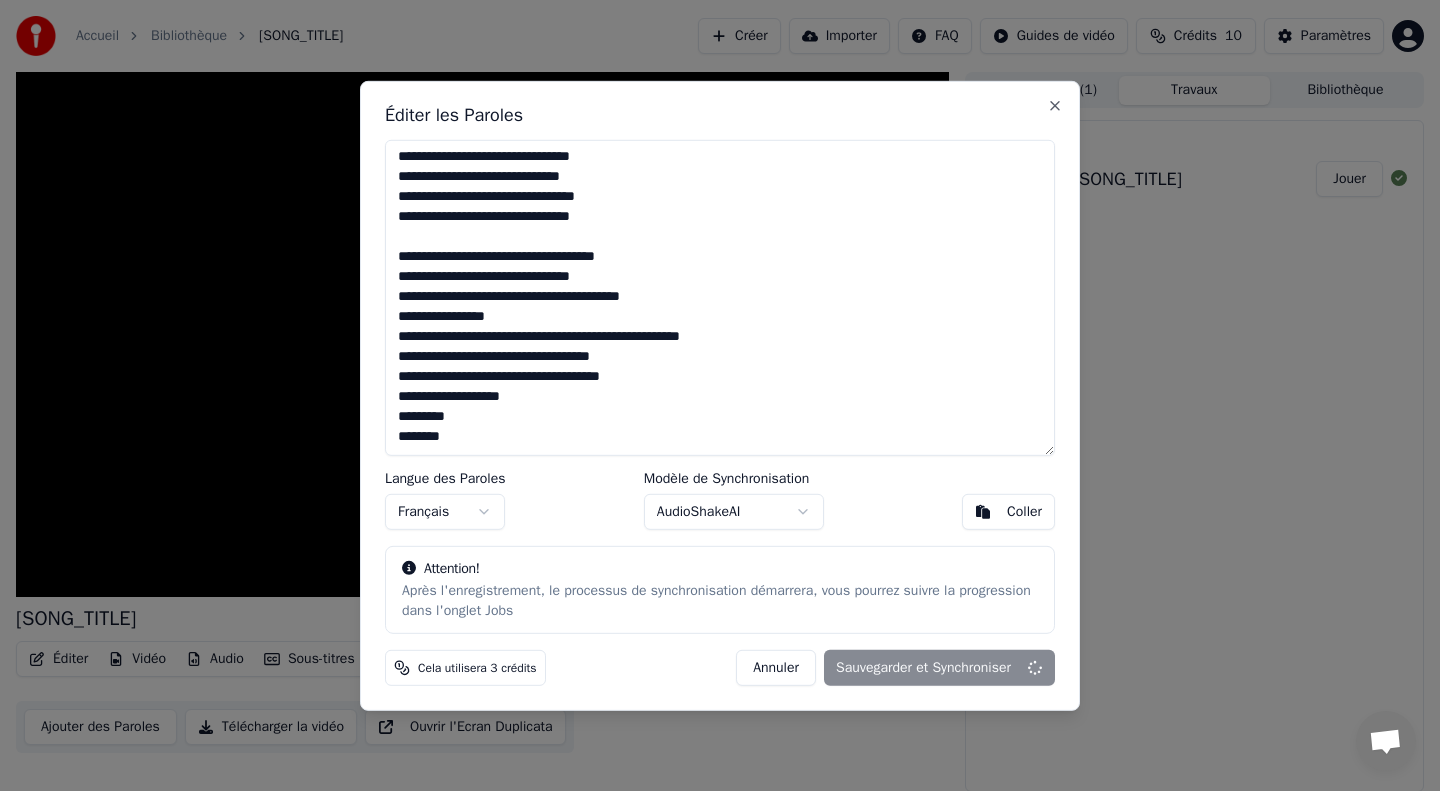 type on "**********" 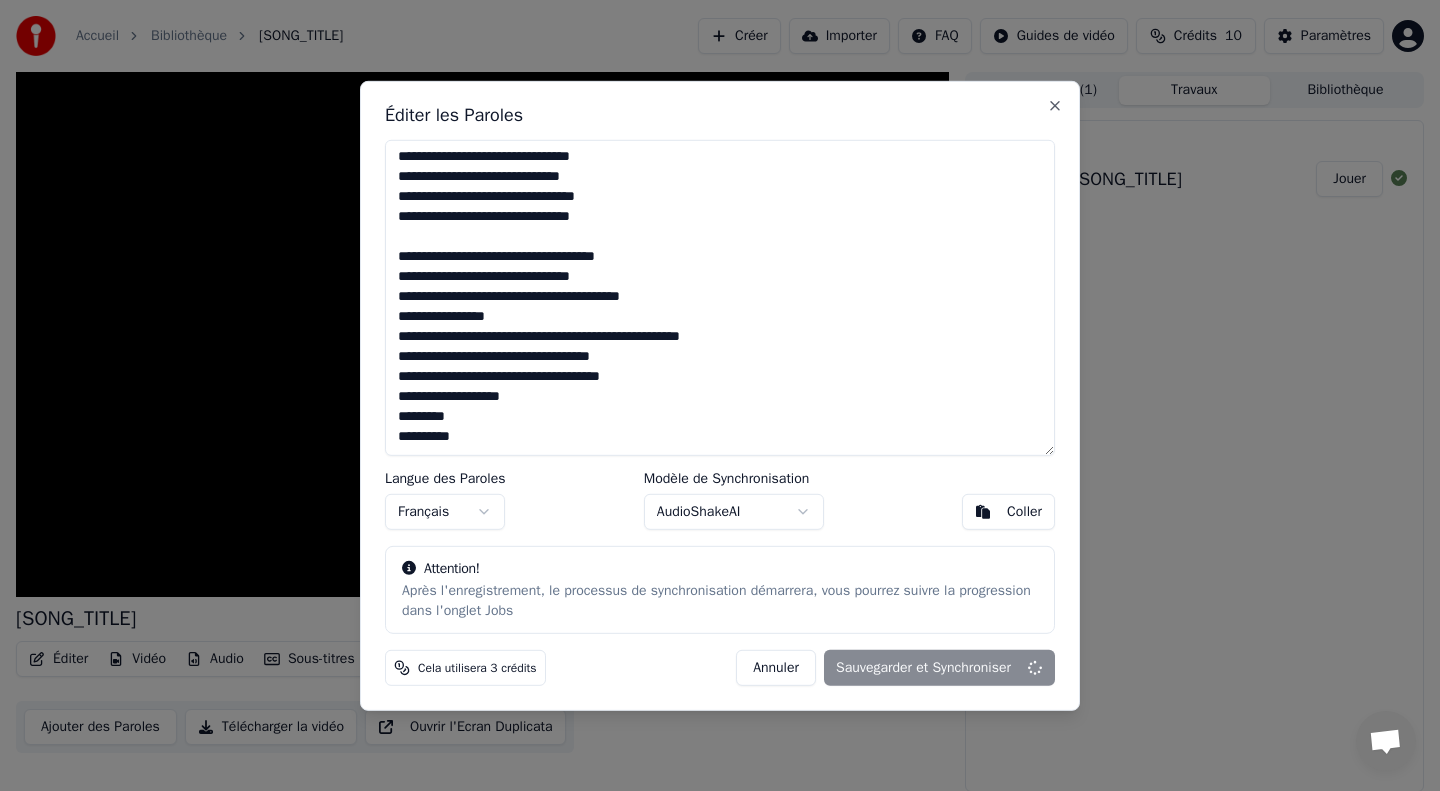 scroll, scrollTop: 461, scrollLeft: 0, axis: vertical 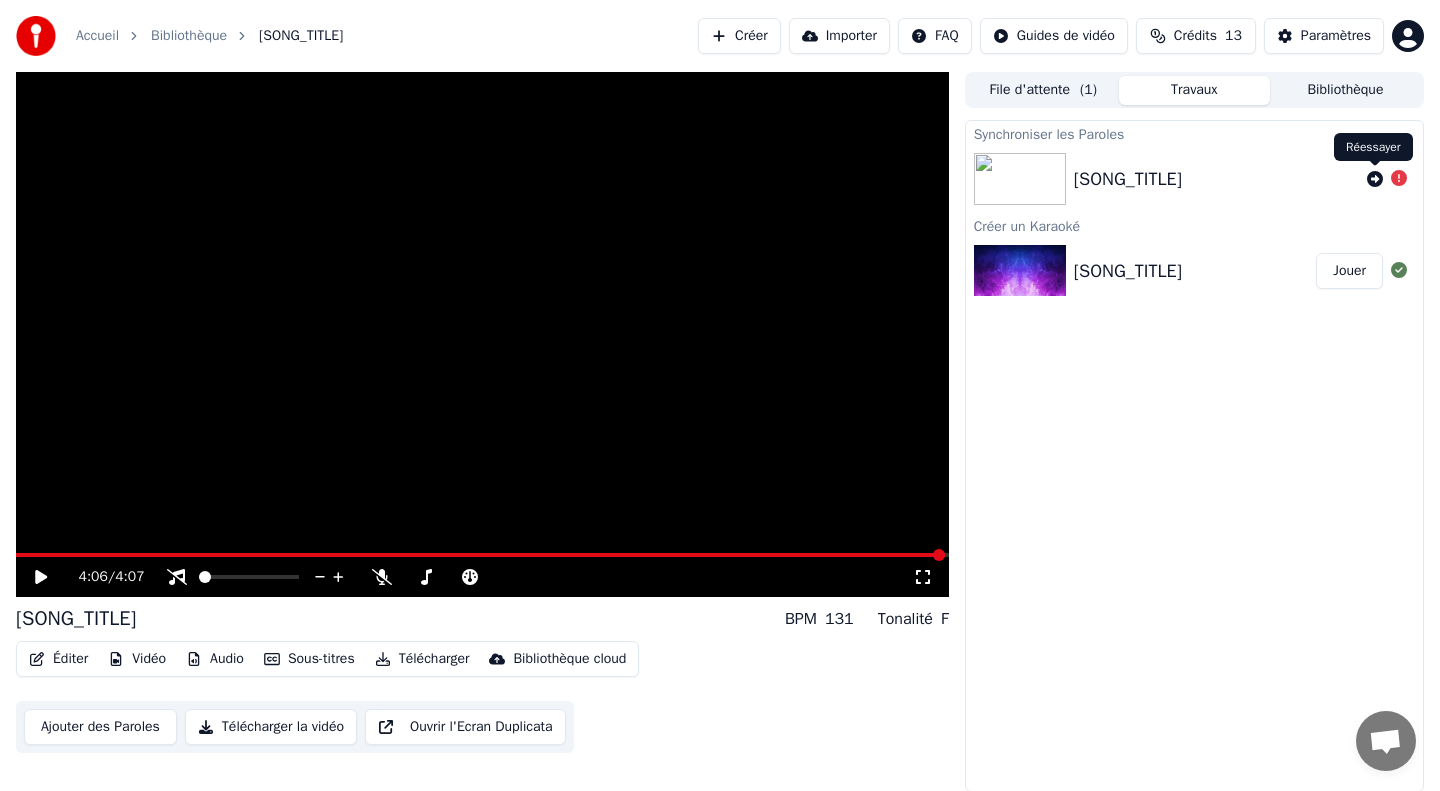 click 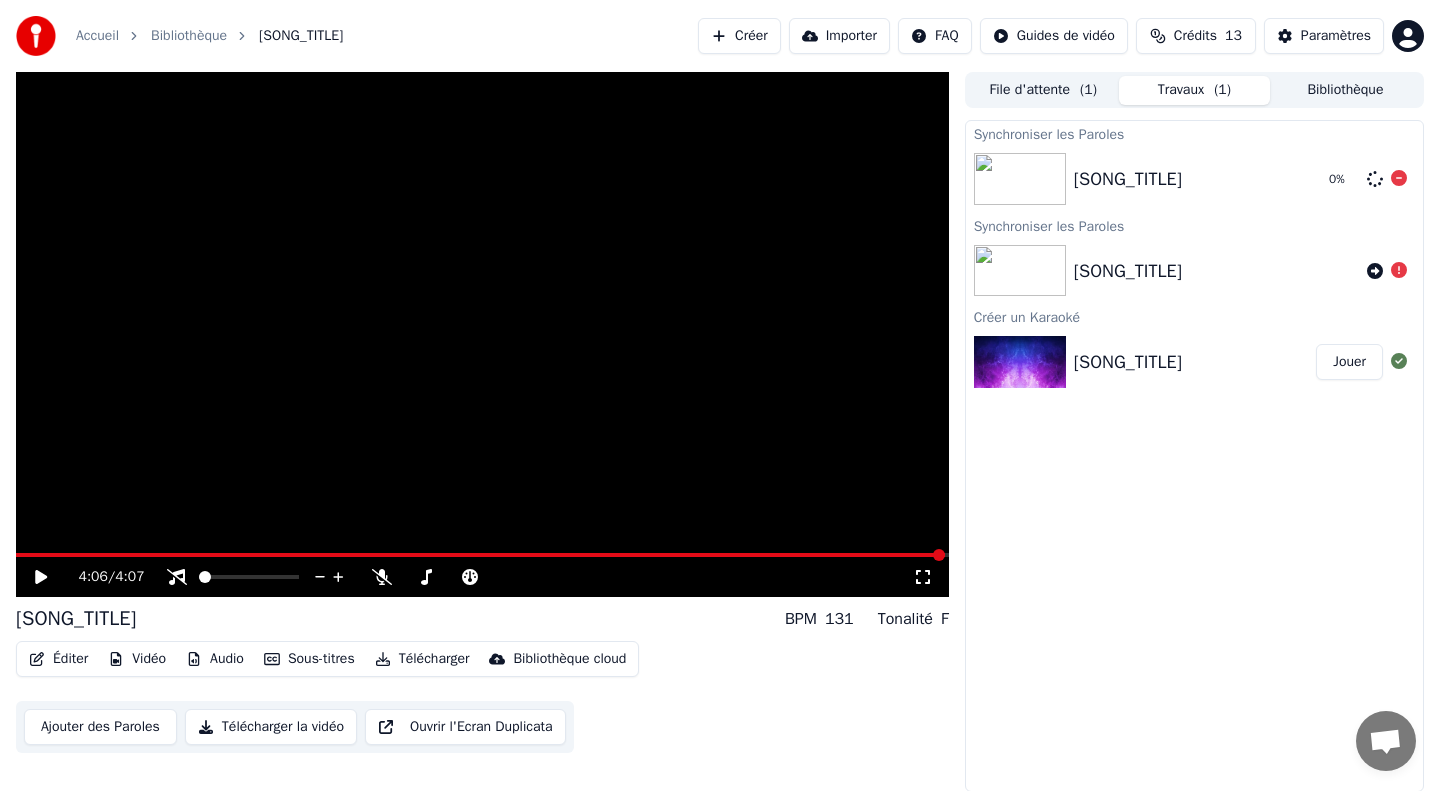 click on "[SONG_TITLE]" at bounding box center (1128, 179) 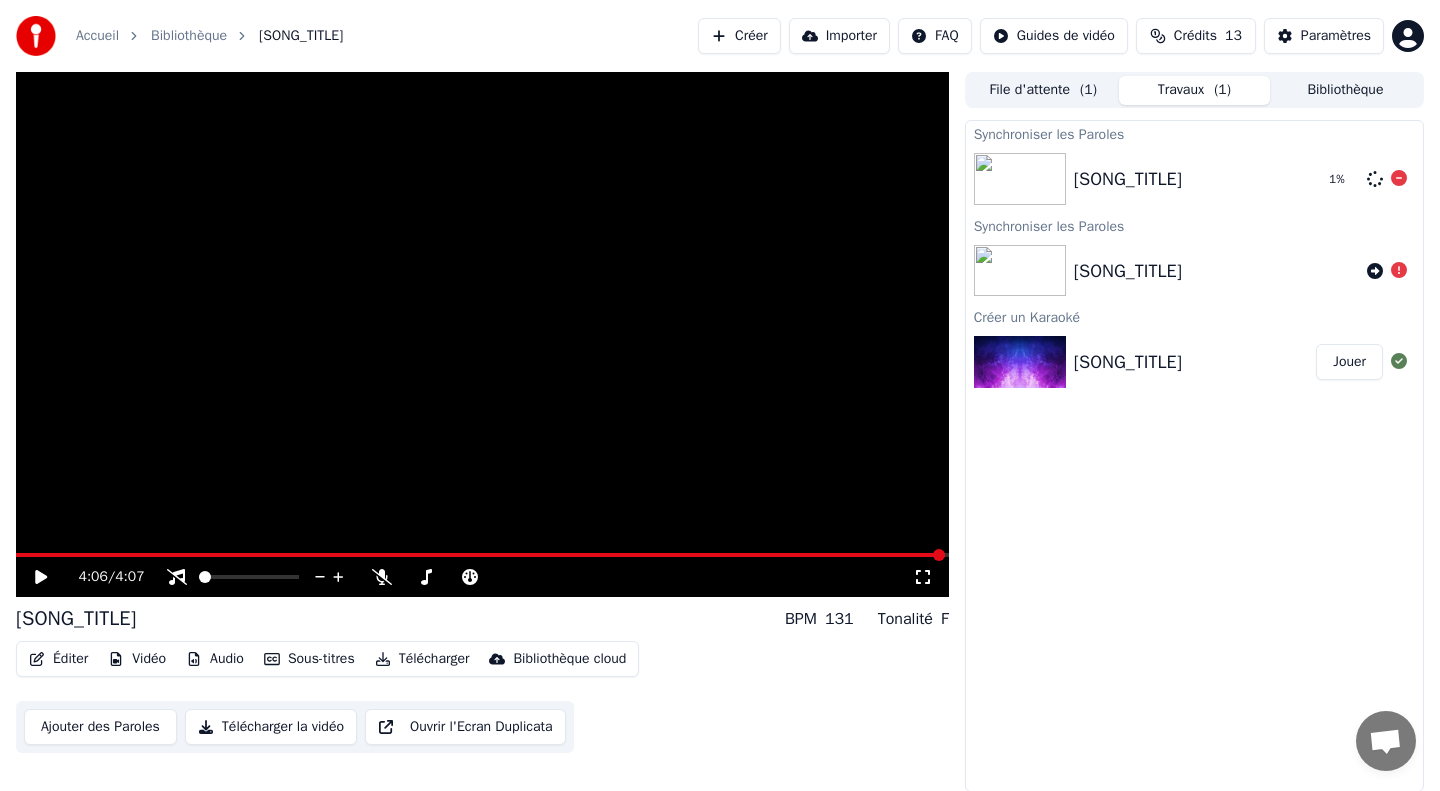 click on "[SONG_TITLE]" at bounding box center [1128, 179] 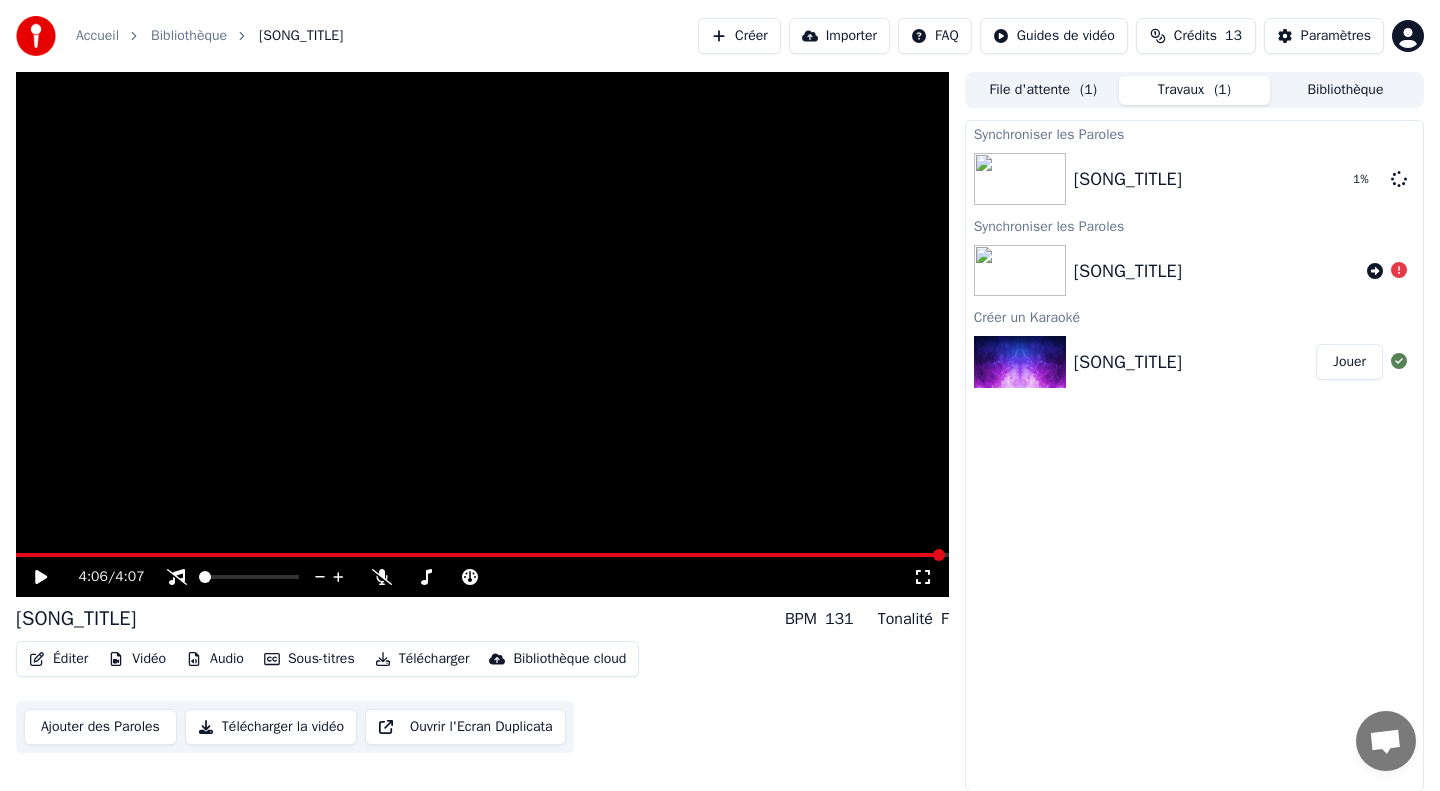 click on "[SONG_TITLE]" at bounding box center [1128, 271] 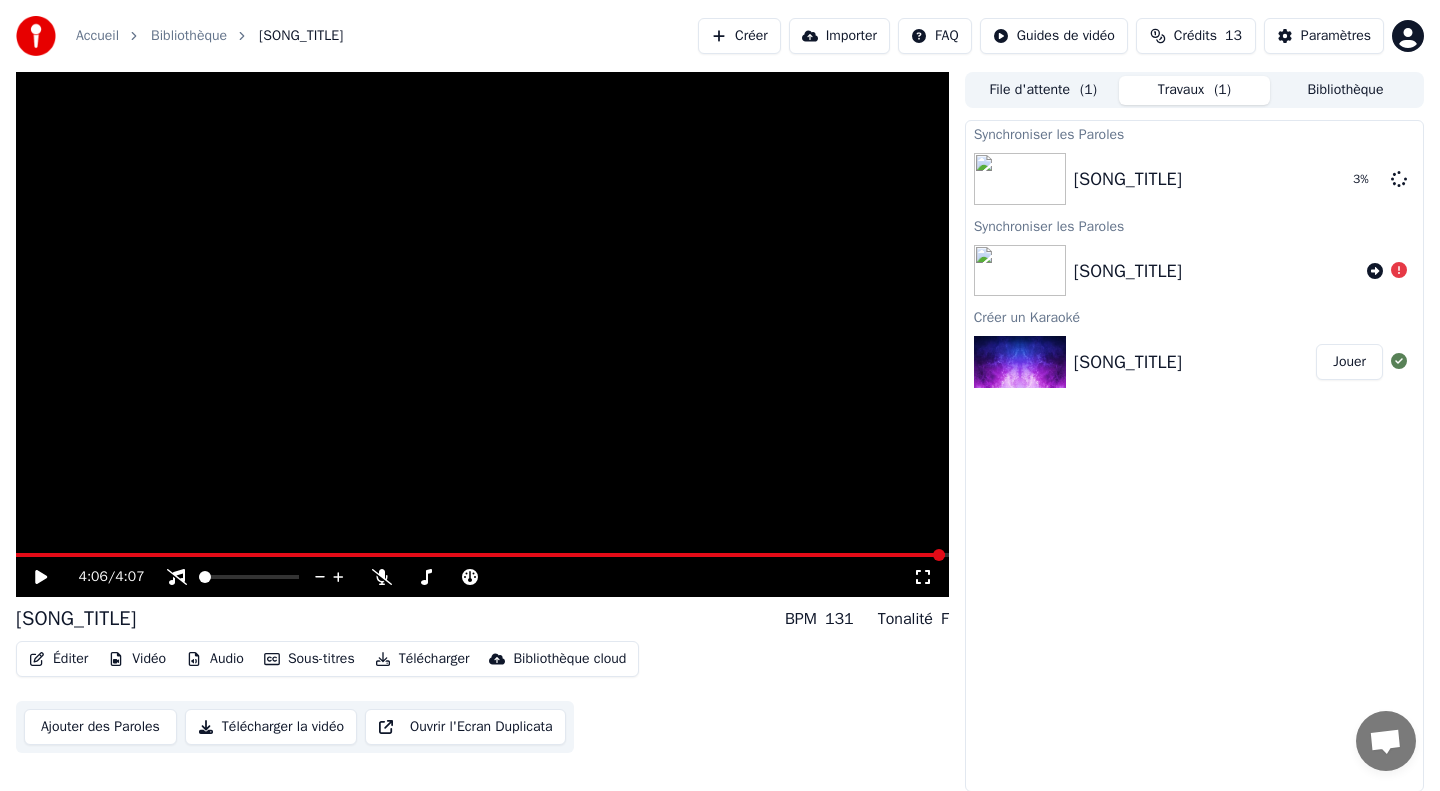 click on "Jouer" at bounding box center [1349, 362] 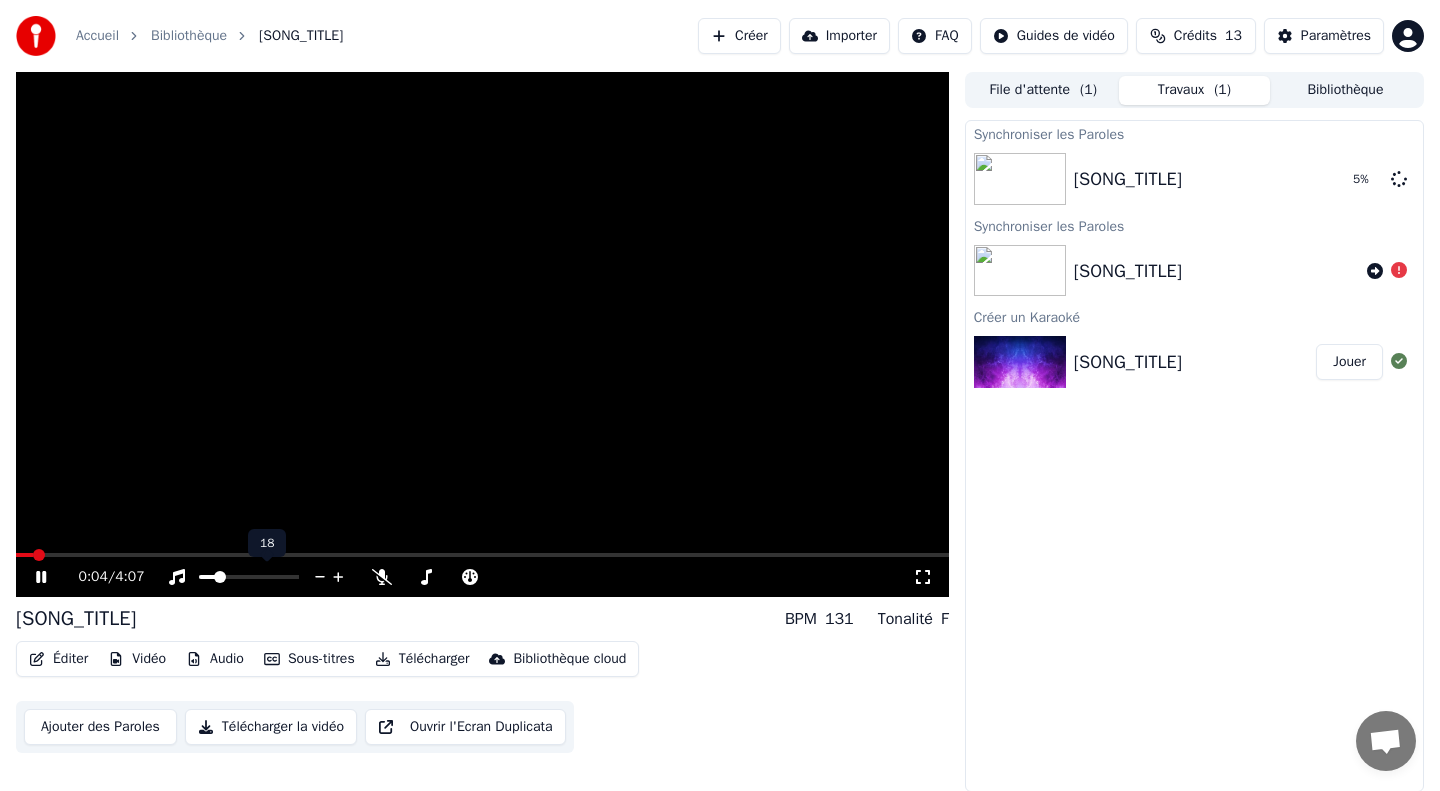 click on "[TIME]  /  [TIME]" at bounding box center [482, 577] 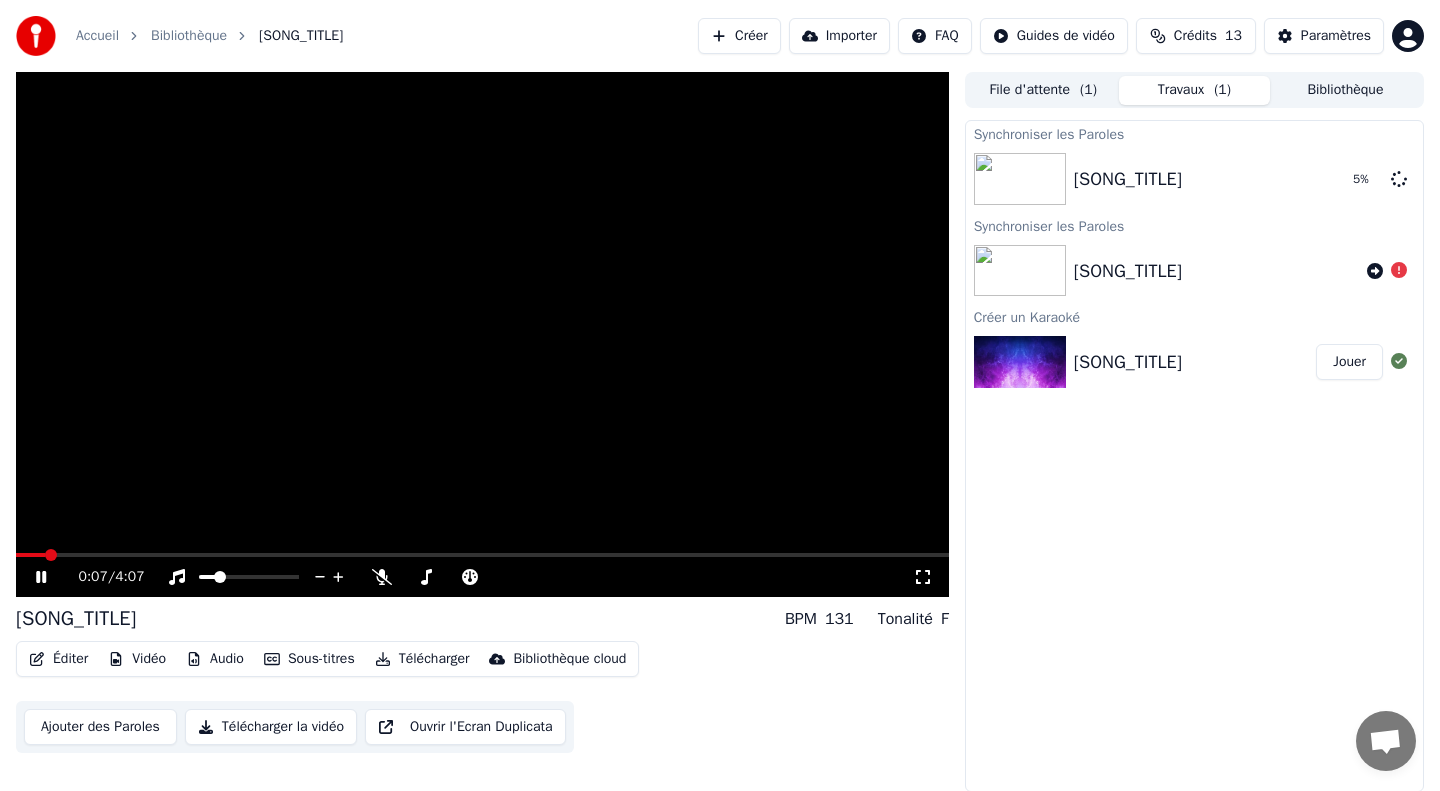 click 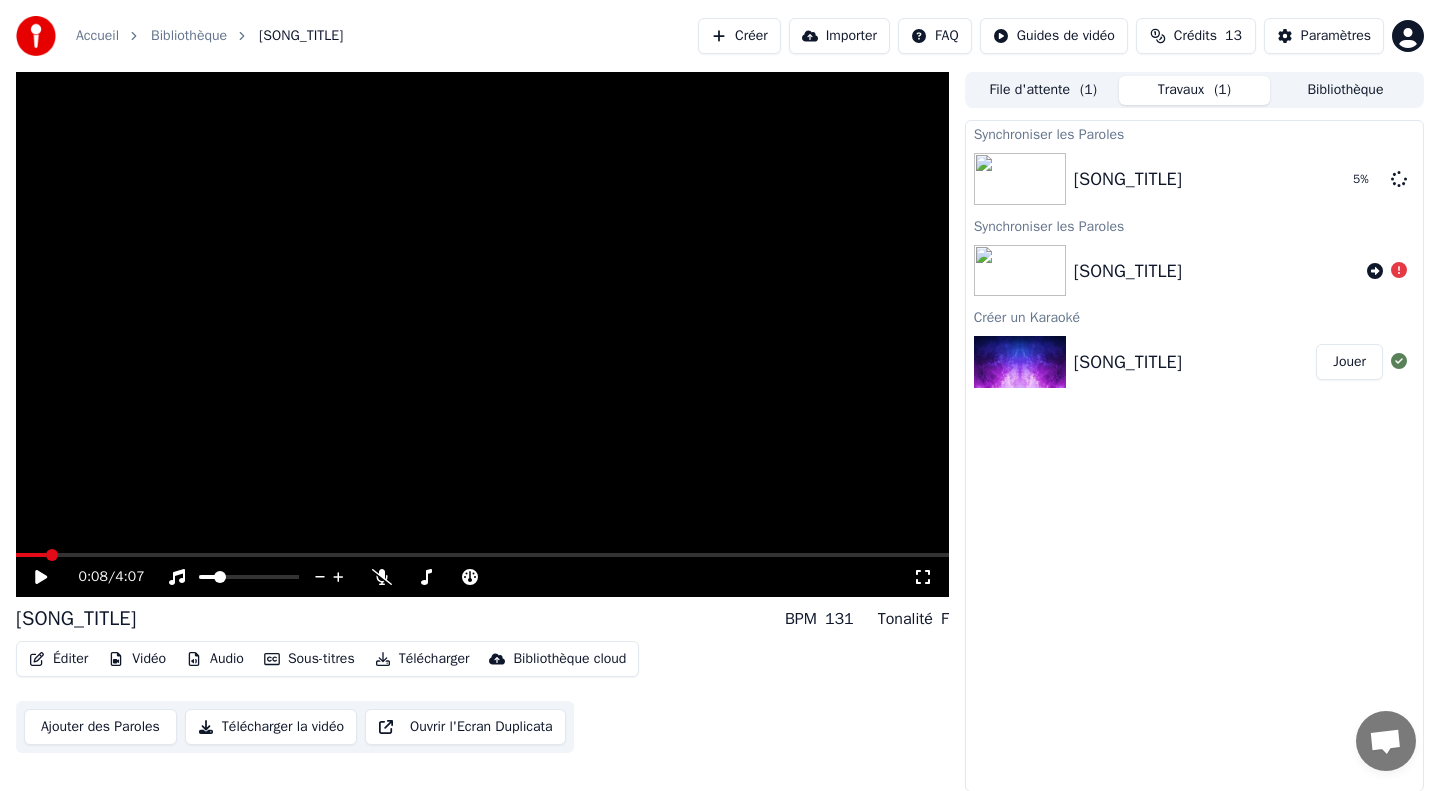 click on "Ajouter des Paroles" at bounding box center (100, 727) 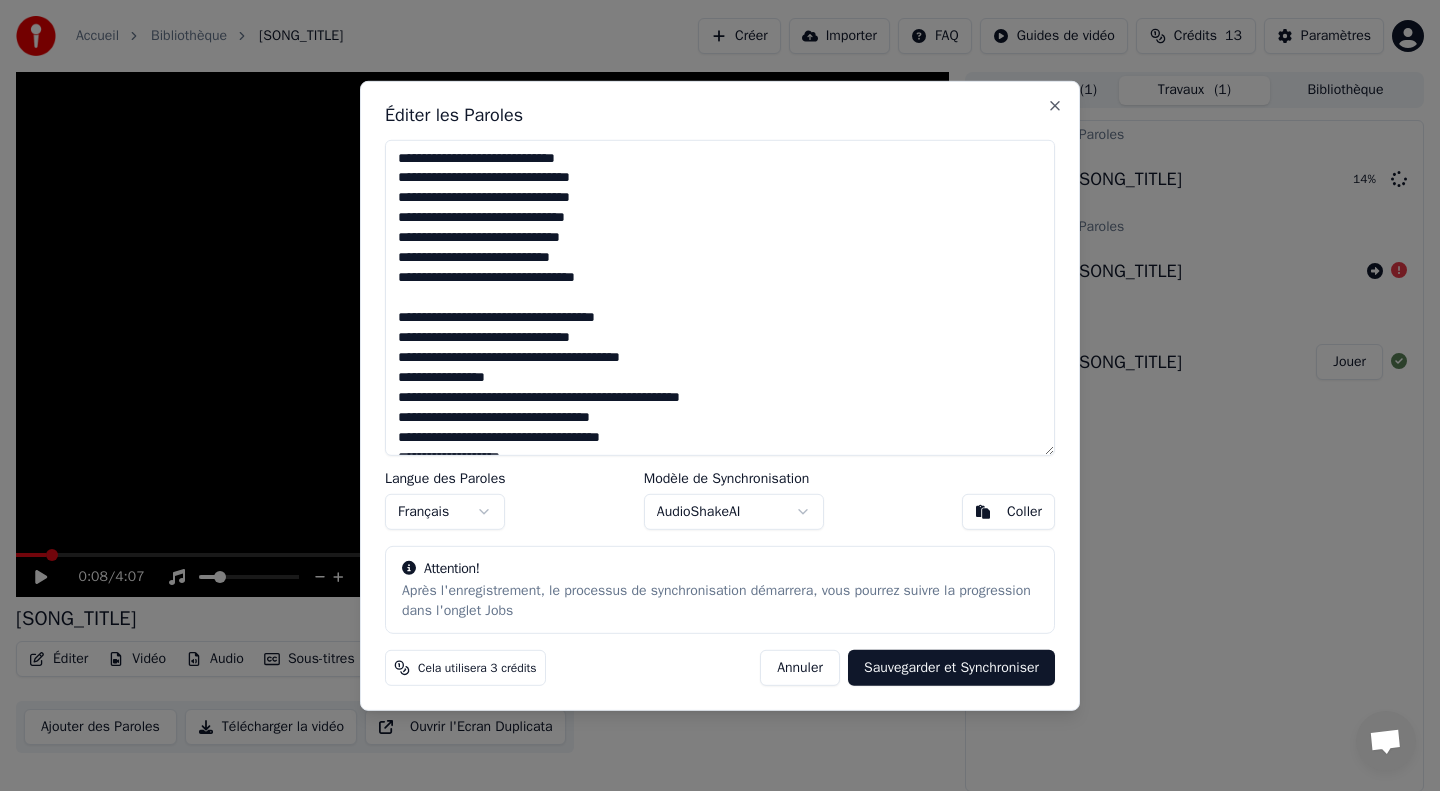 click at bounding box center (720, 297) 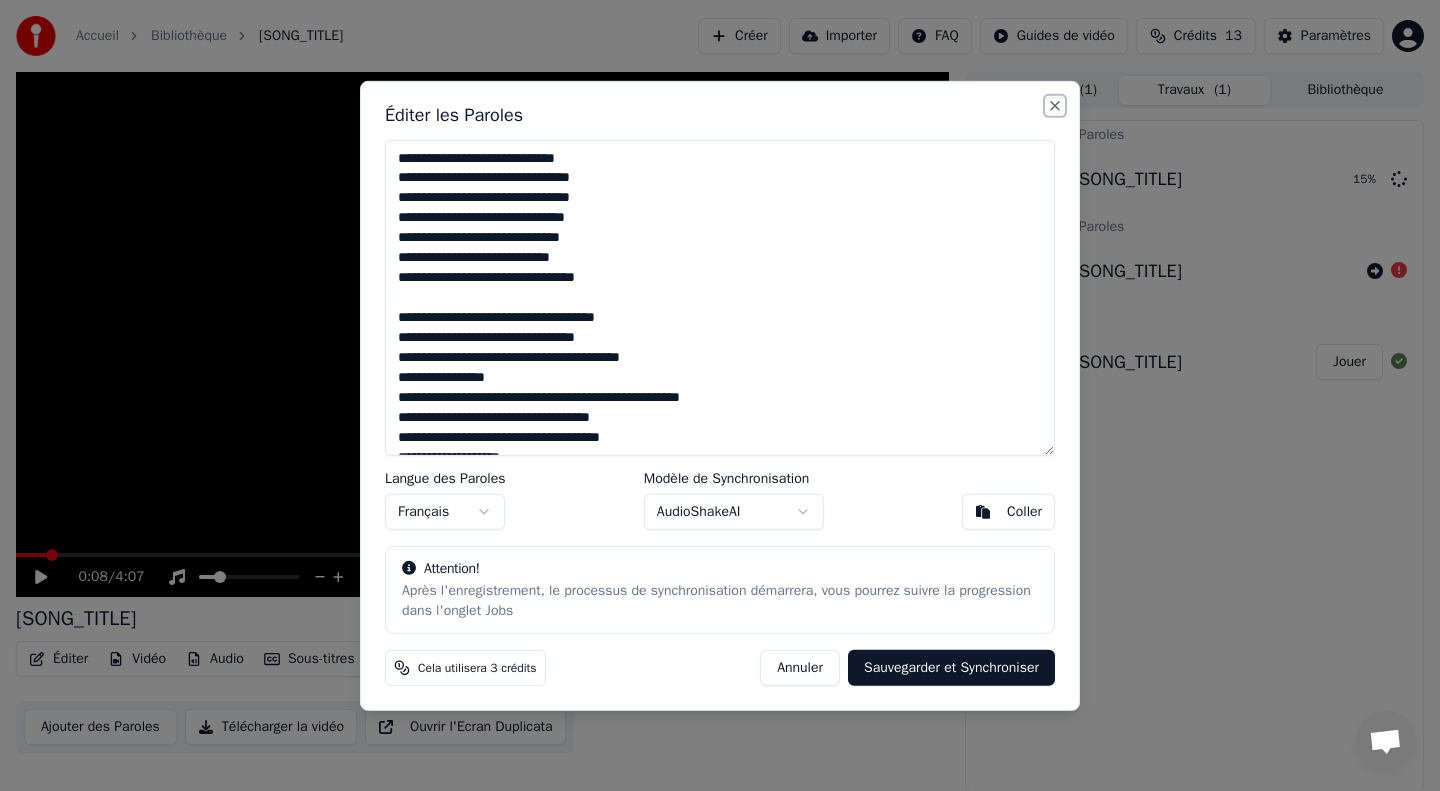 click on "Close" at bounding box center [1055, 105] 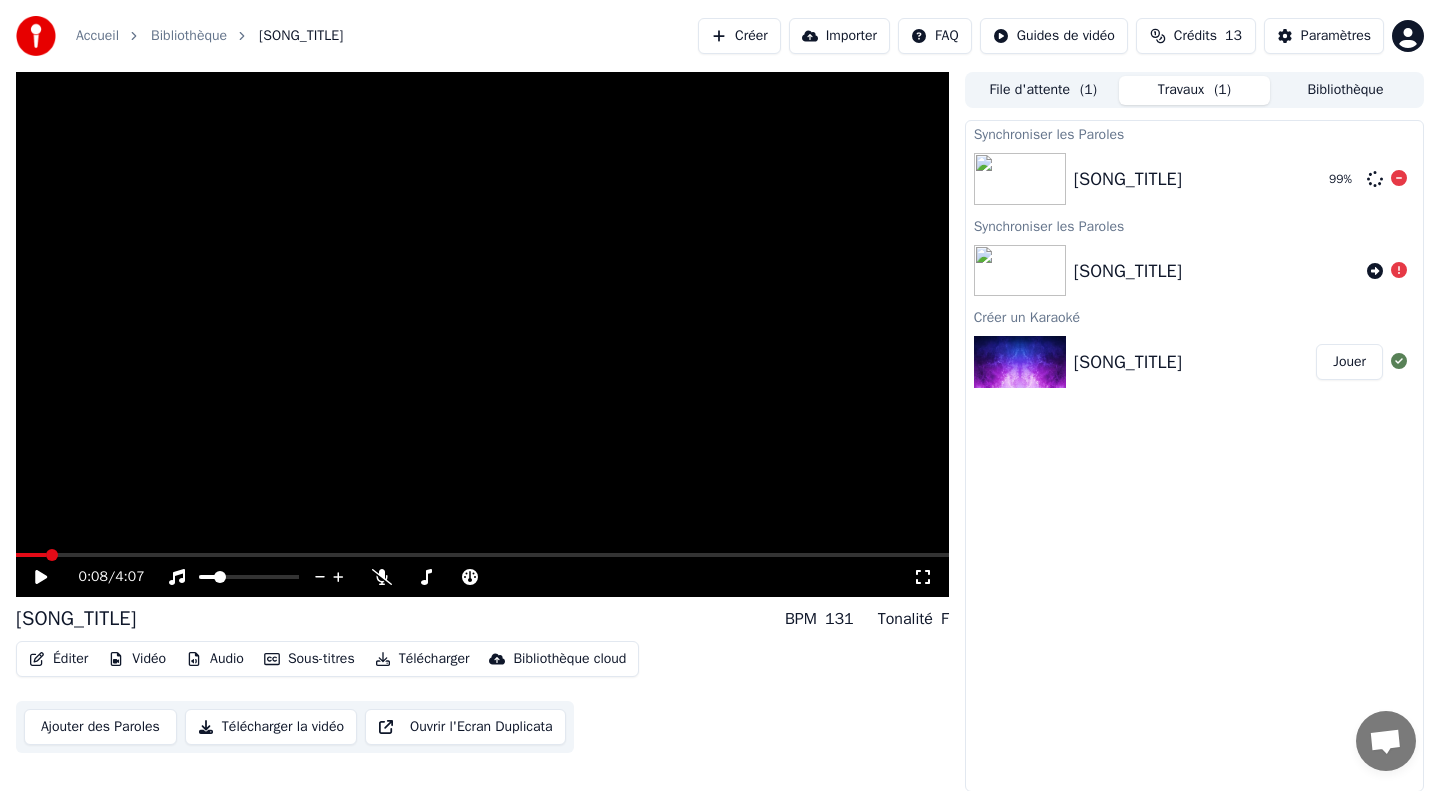 click on "[SONG_TITLE] [PERCENT]" at bounding box center [1194, 179] 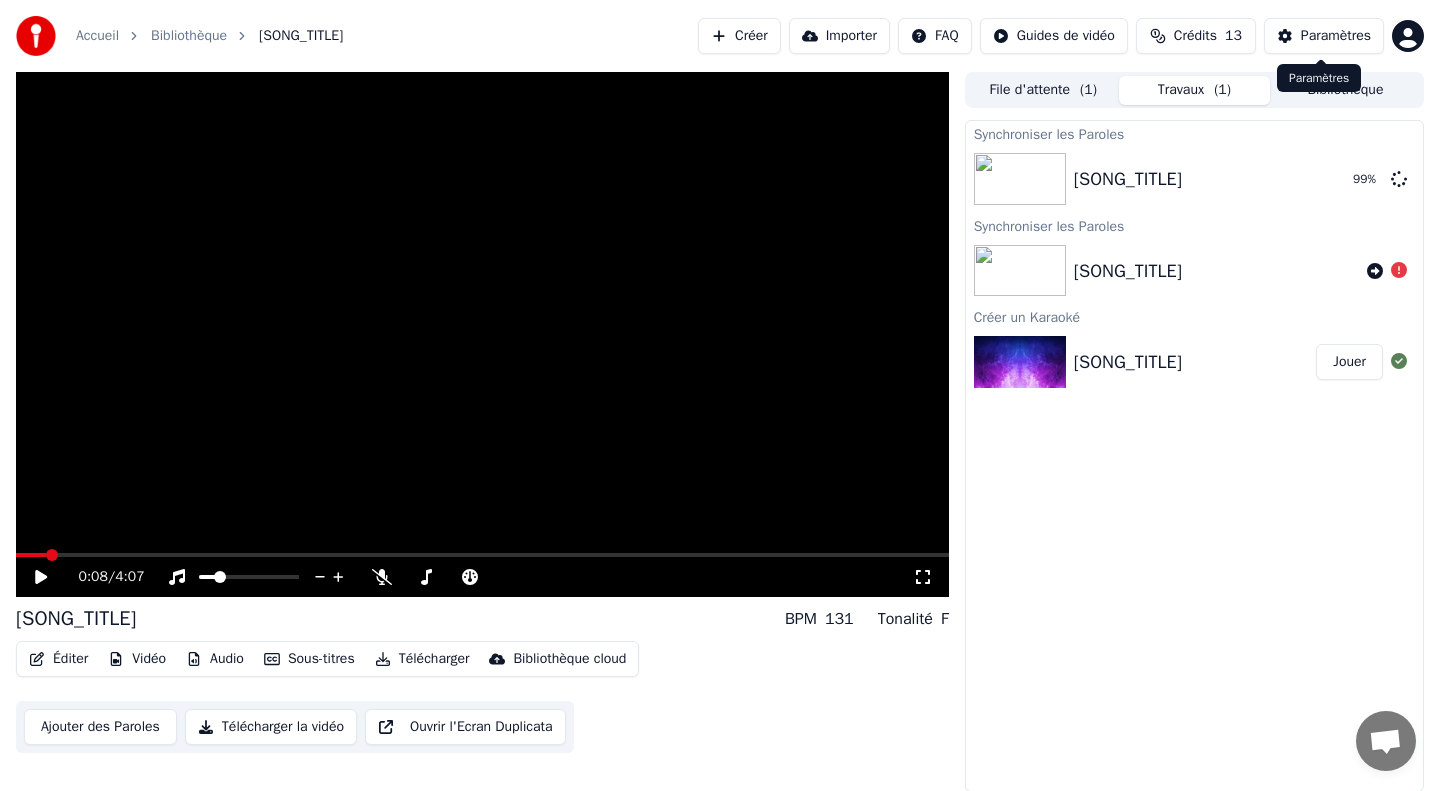 click on "Paramètres" at bounding box center [1336, 36] 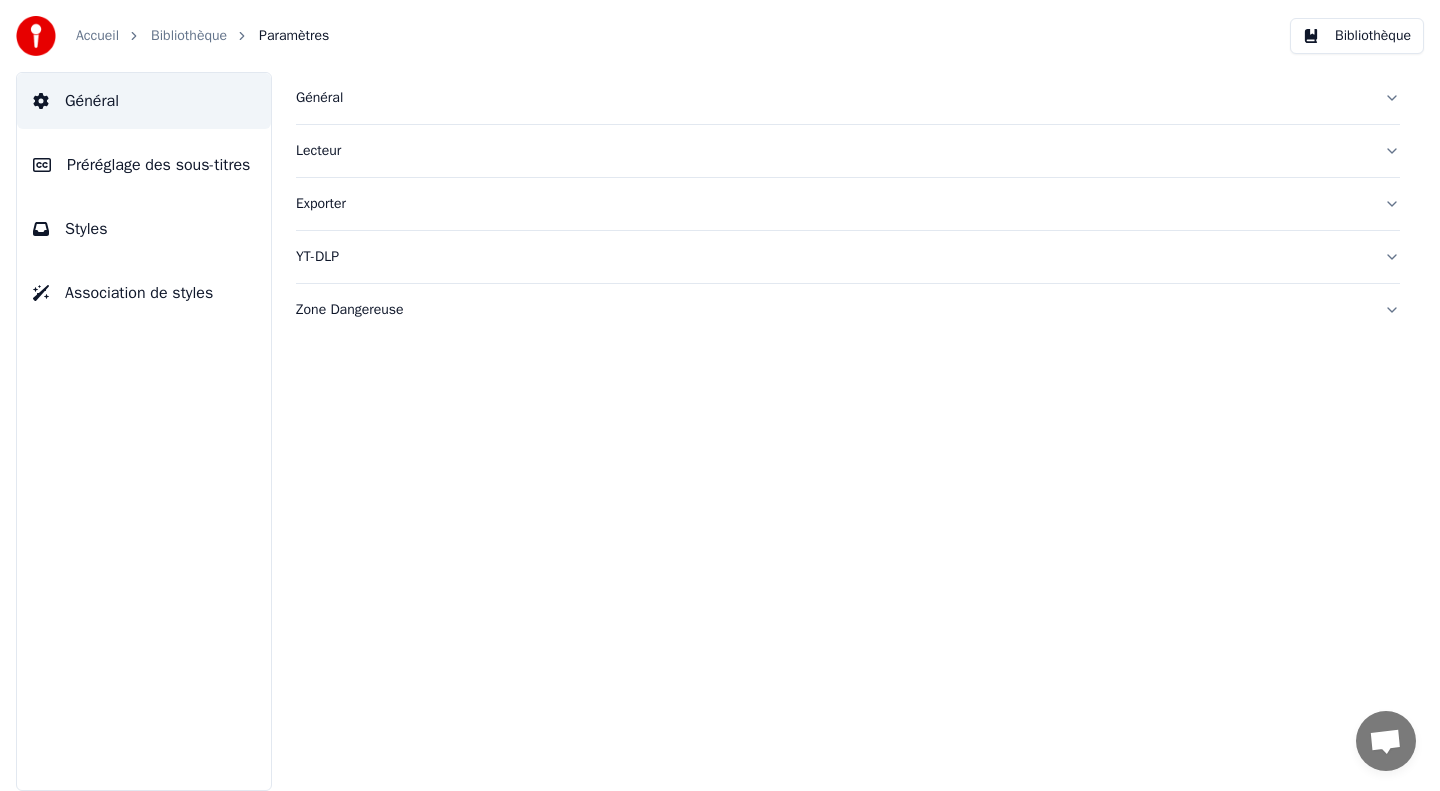 click on "Préréglage des sous-titres" at bounding box center [158, 165] 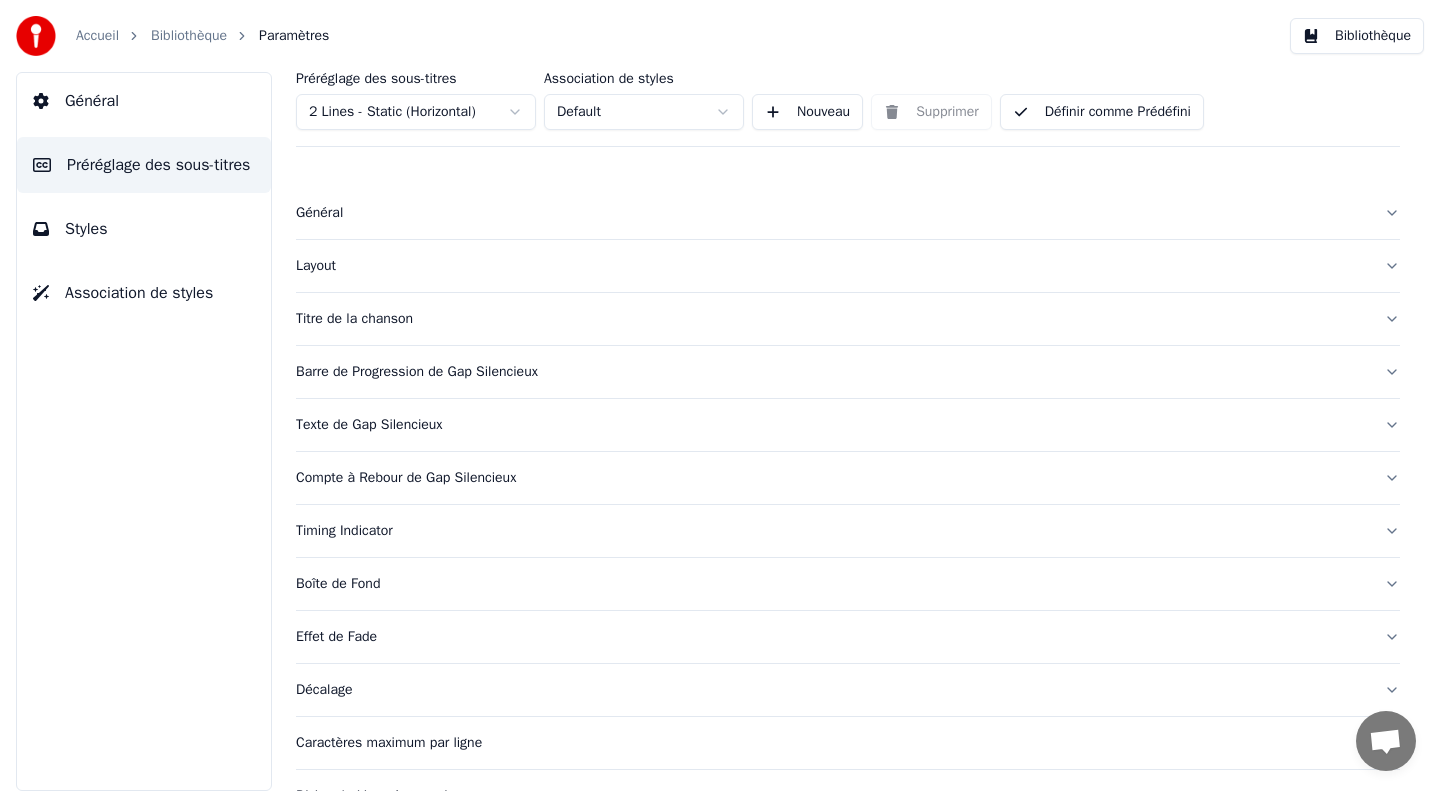 click on "Timing Indicator" at bounding box center (848, 531) 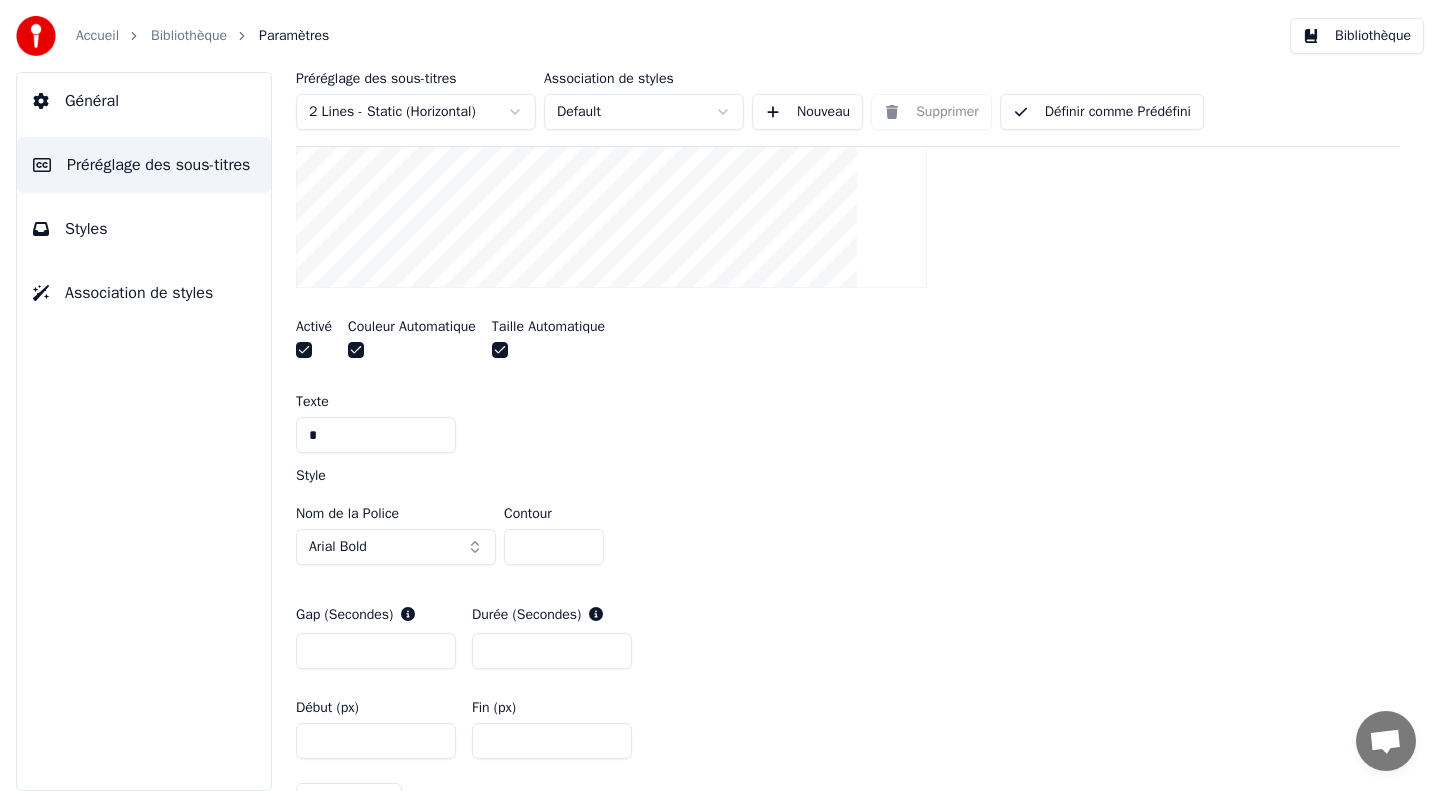 scroll, scrollTop: 0, scrollLeft: 0, axis: both 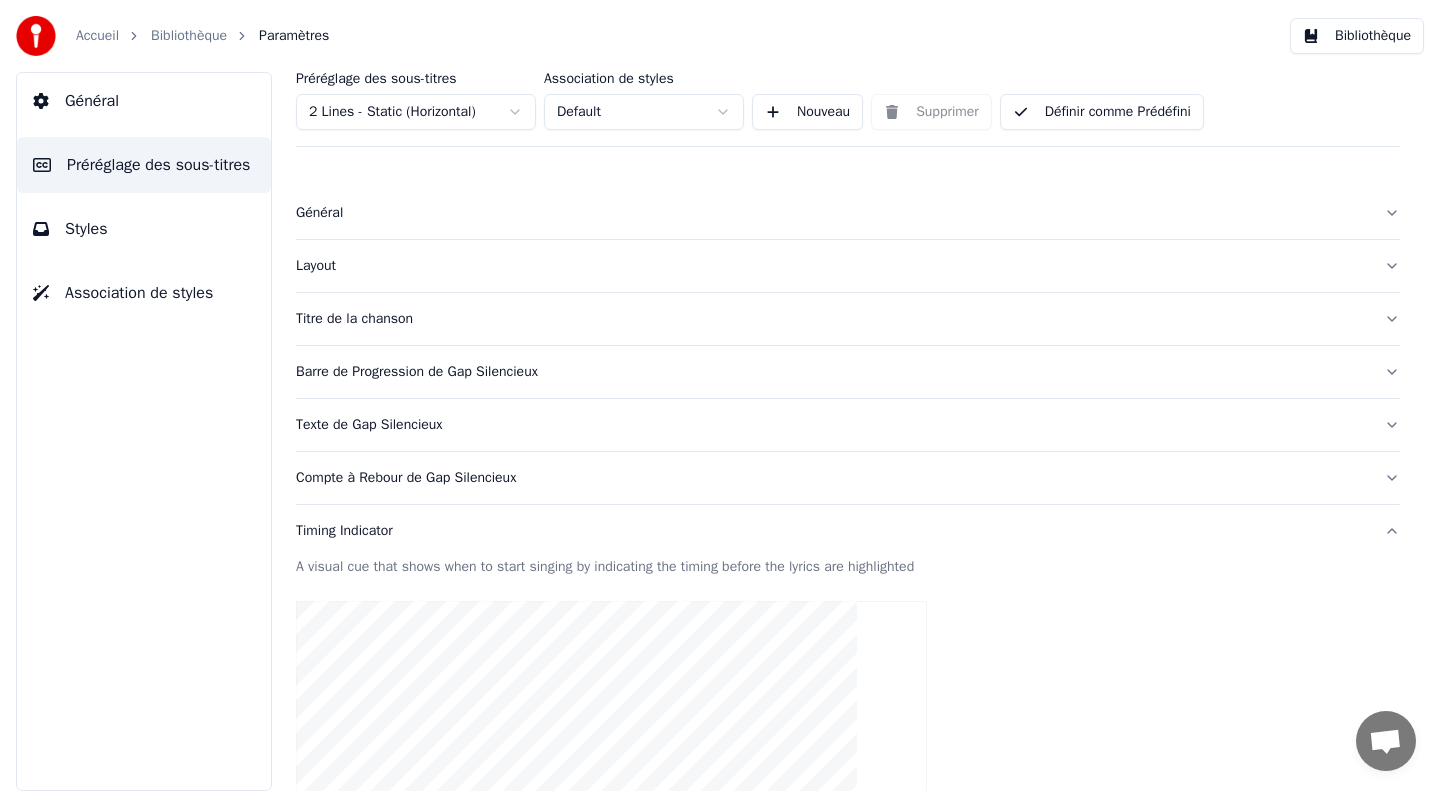 click on "Bibliothèque" at bounding box center [189, 36] 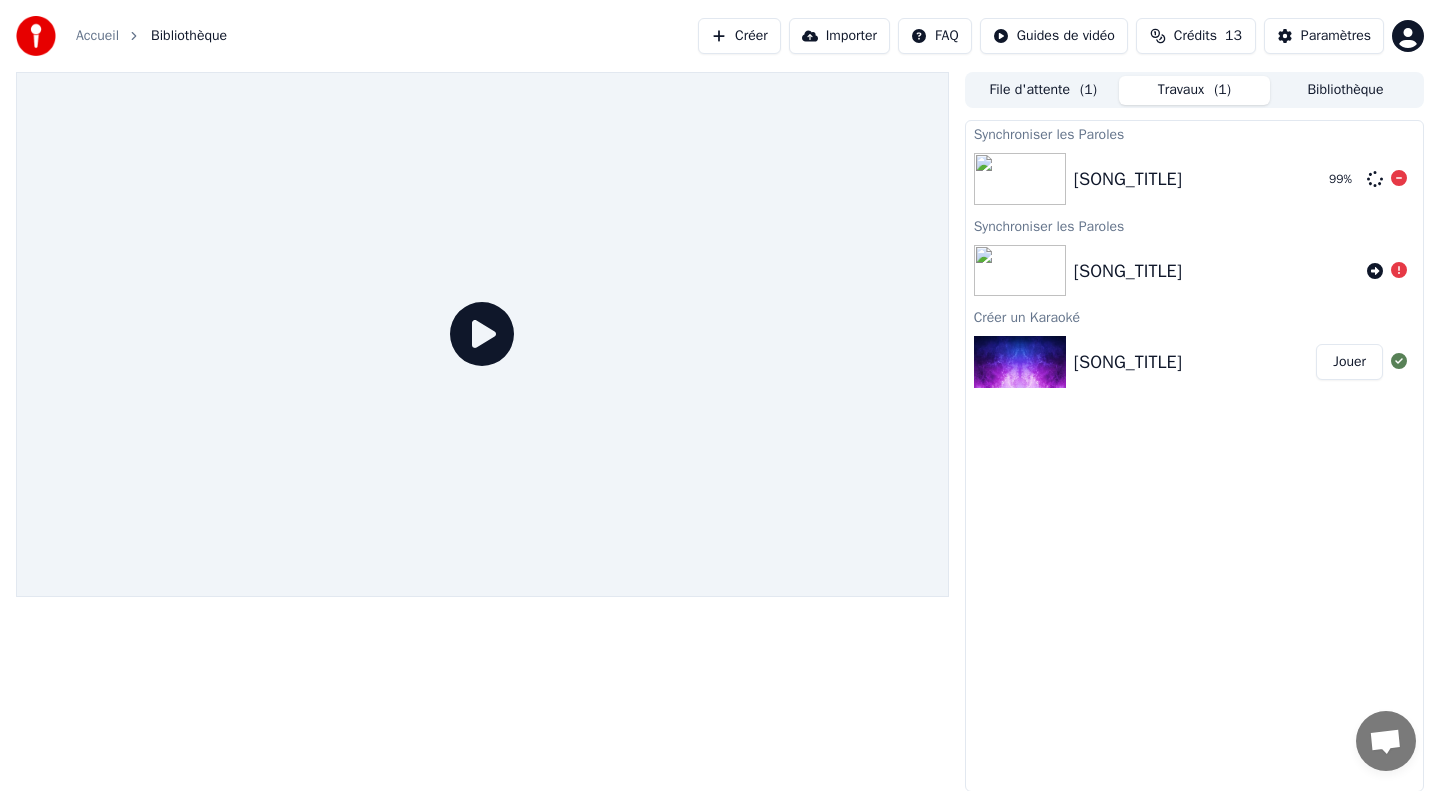click on "[SONG_TITLE]" at bounding box center (1128, 179) 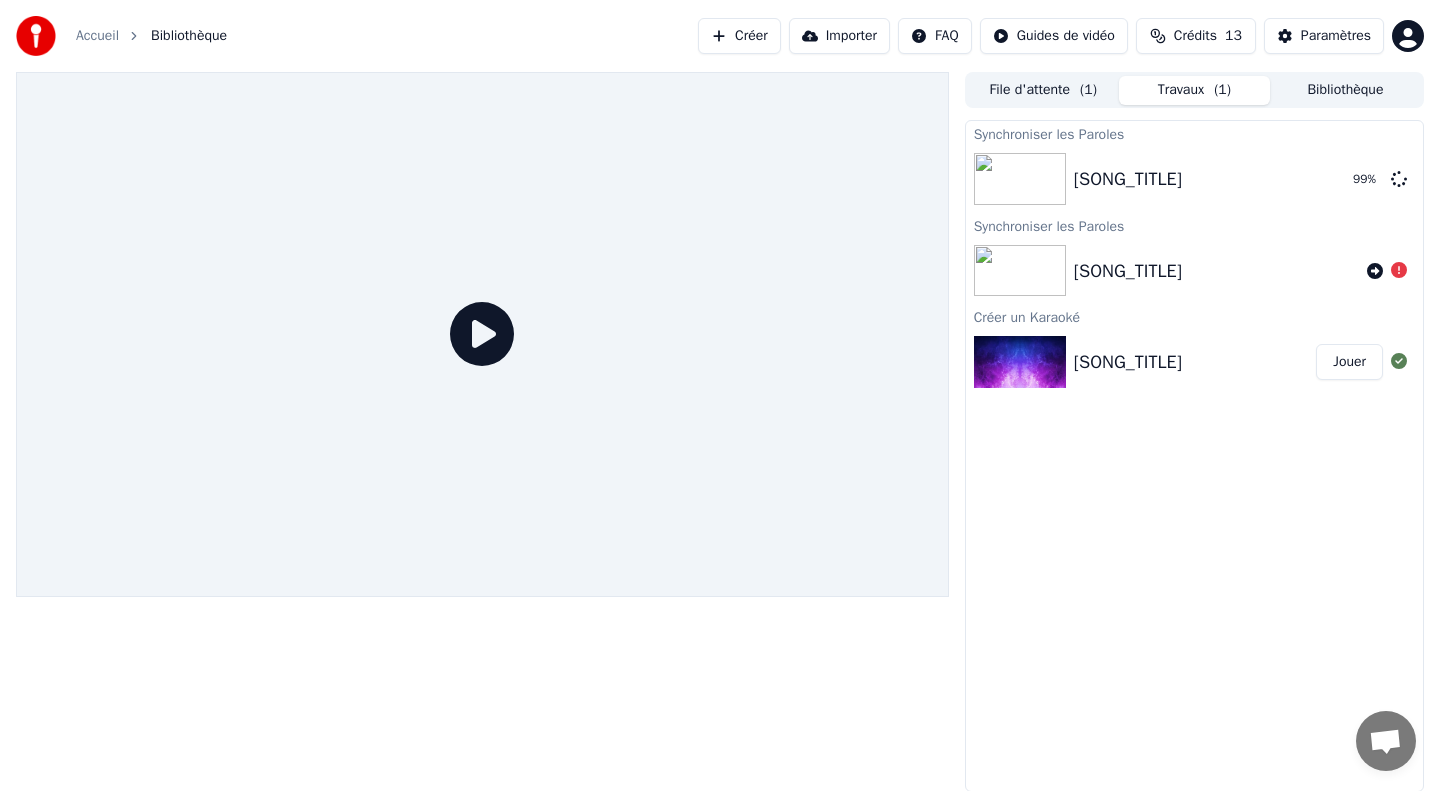 click 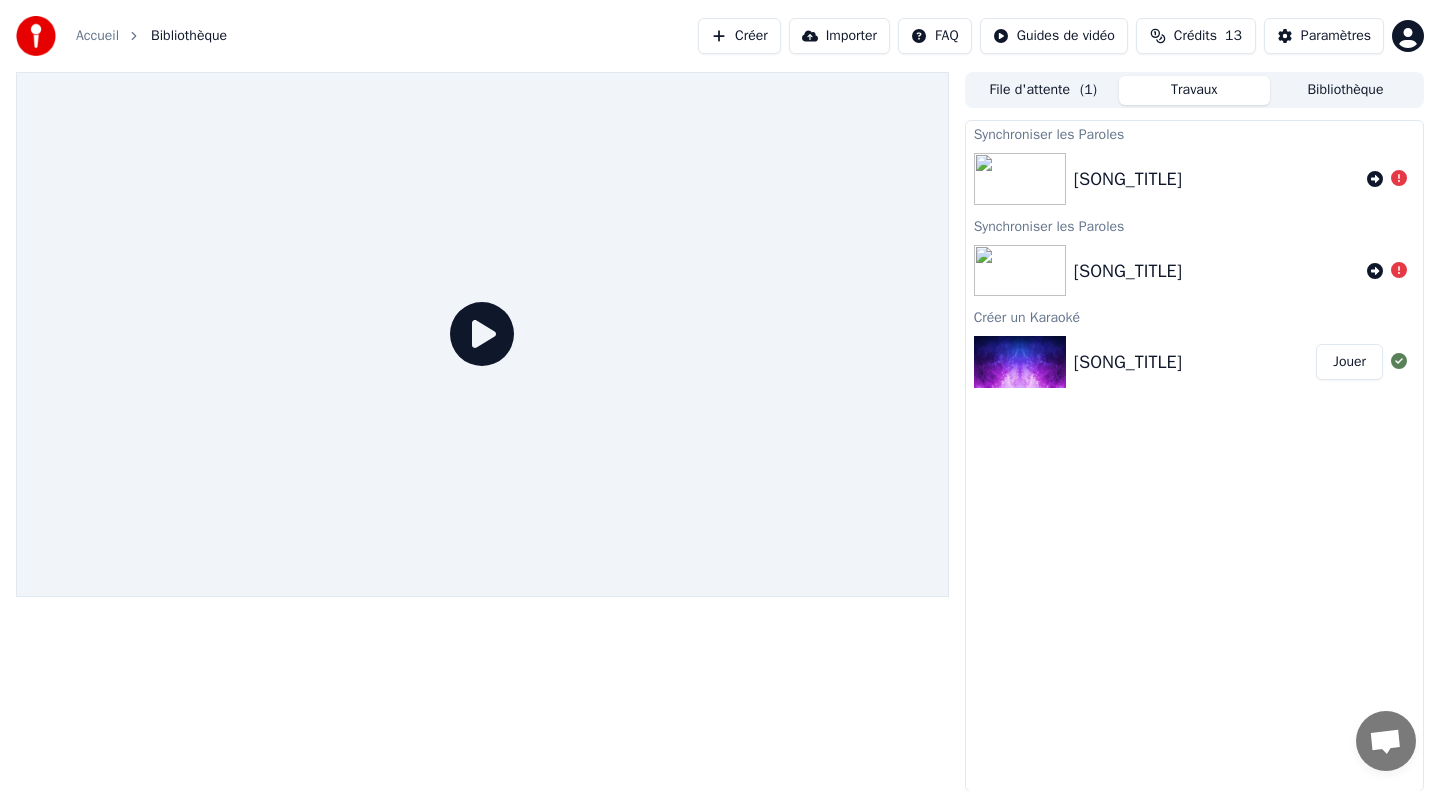 click on "[SONG_TITLE]" at bounding box center [1194, 179] 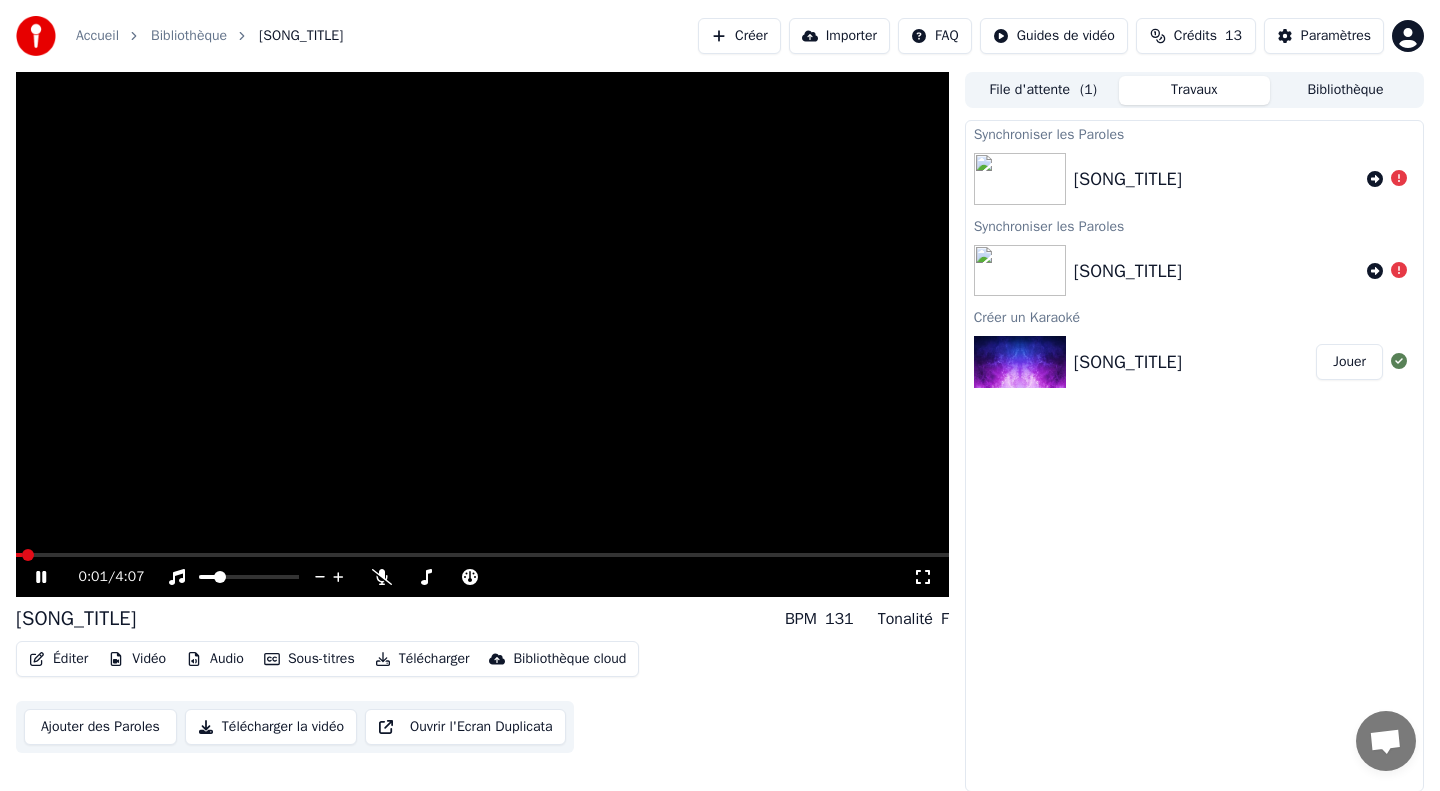 click 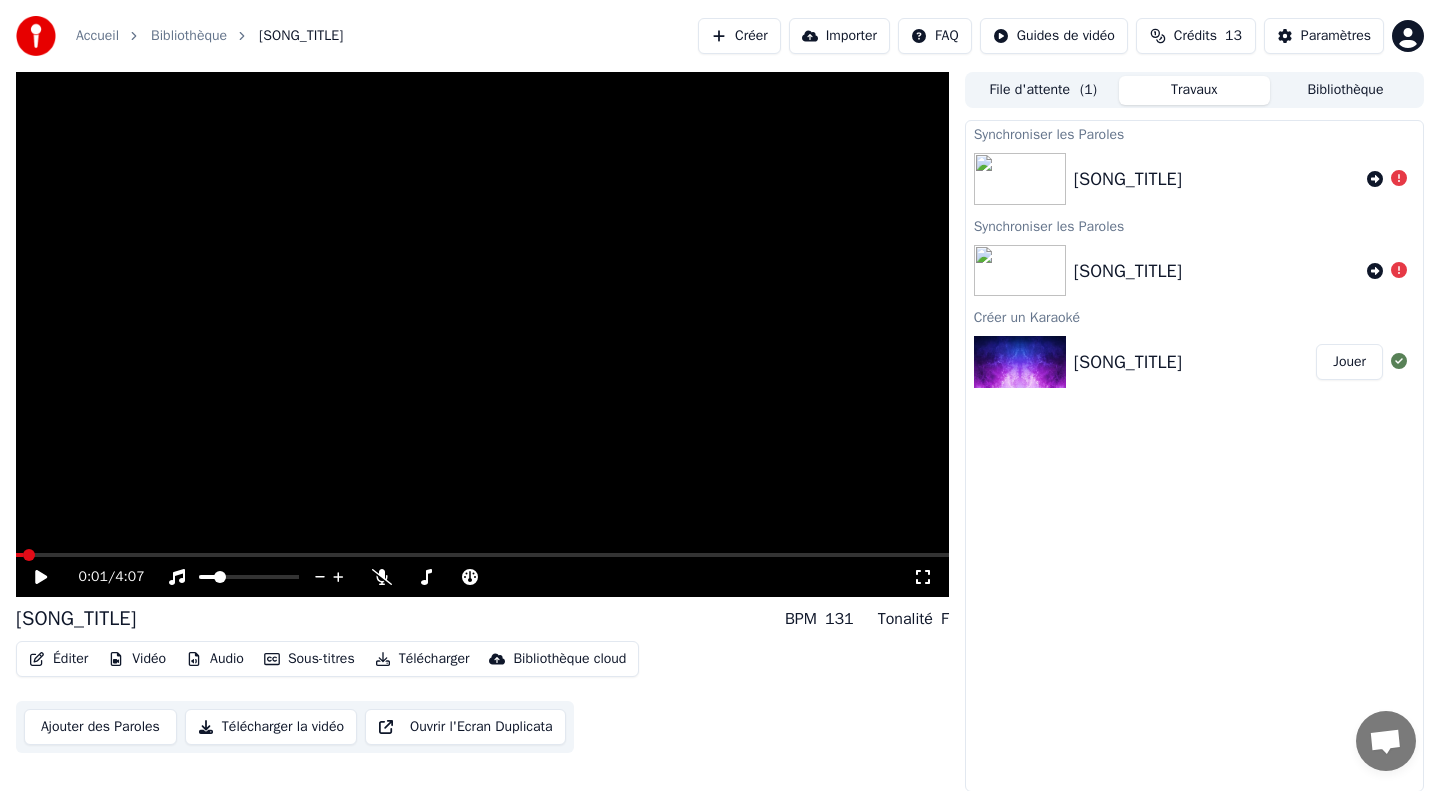 click on "Ajouter des Paroles" at bounding box center (100, 727) 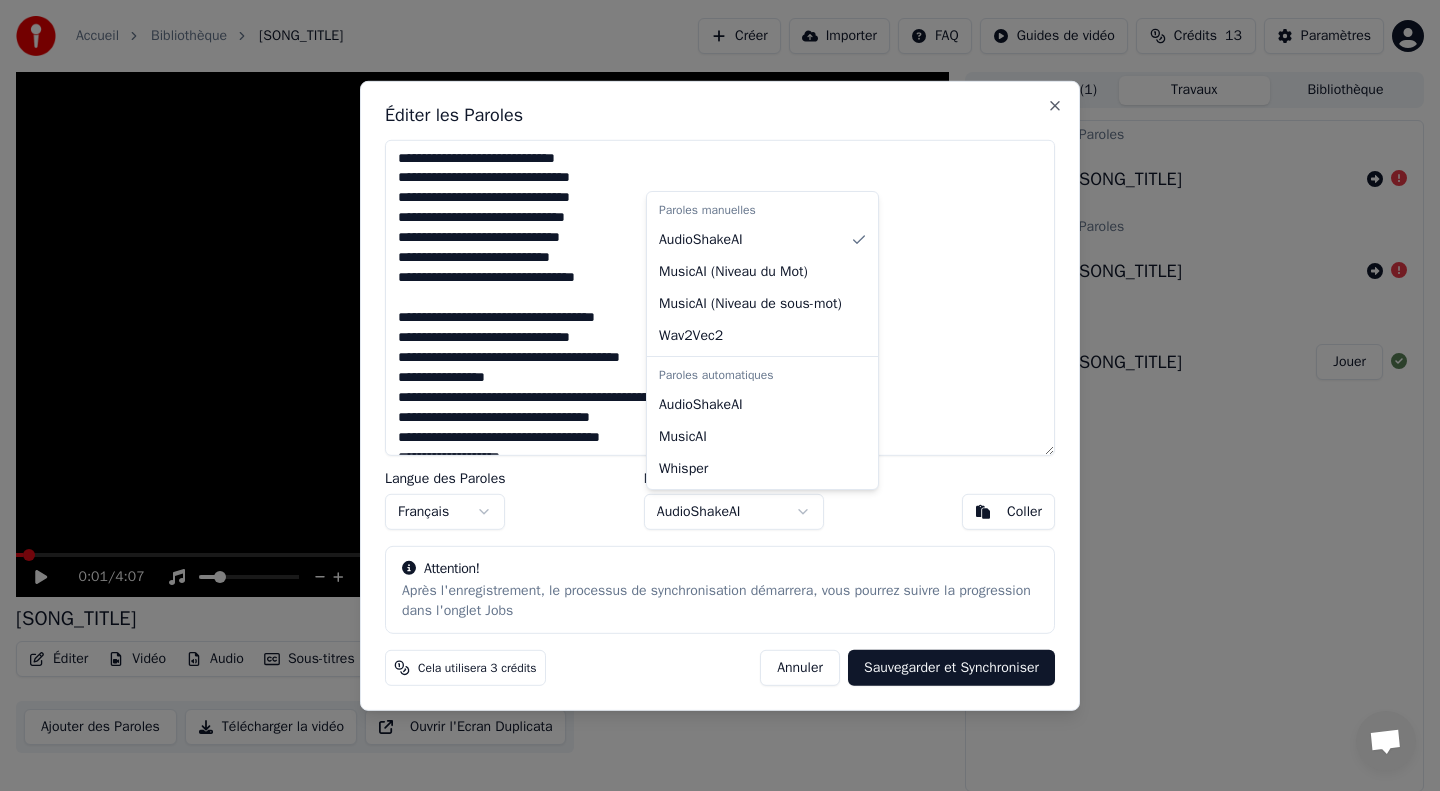 click on "Accueil Bibliothèque [SONG_TITLE] Créer Importer FAQ Guides de vidéo Crédits [NUMBER] Paramètres [TIME]  /  [TIME] [SONG_TITLE] BPM [NUMBER] Tonalité [LETTER] Éditer Vidéo Audio Sous-titres Télécharger Bibliothèque cloud Ajouter des Paroles Télécharger la vidéo Ouvrir l'Ecran Duplicata File d'attente ( [NUMBER] ) Travaux Bibliothèque Synchroniser les Paroles [SONG_TITLE] Synchroniser les Paroles [SONG_TITLE] Créer un Karaoké [SONG_TITLE] Jouer
Éditer les Paroles Langue des Paroles Français Modèle de Synchronisation AudioShakeAI Coller Attention! Après l'enregistrement, le processus de synchronisation démarrera, vous pourrez suivre la progression dans l'onglet Jobs Cela utilisera [NUMBER] crédits Annuler Sauvegarder et Synchroniser Close Paroles manuelles AudioShakeAI MusicAI ( Niveau du Mot ) MusicAI ( Niveau de sous-mot ) Wav2Vec2 Paroles automatiques AudioShakeAI MusicAI Whisper" at bounding box center (720, 395) 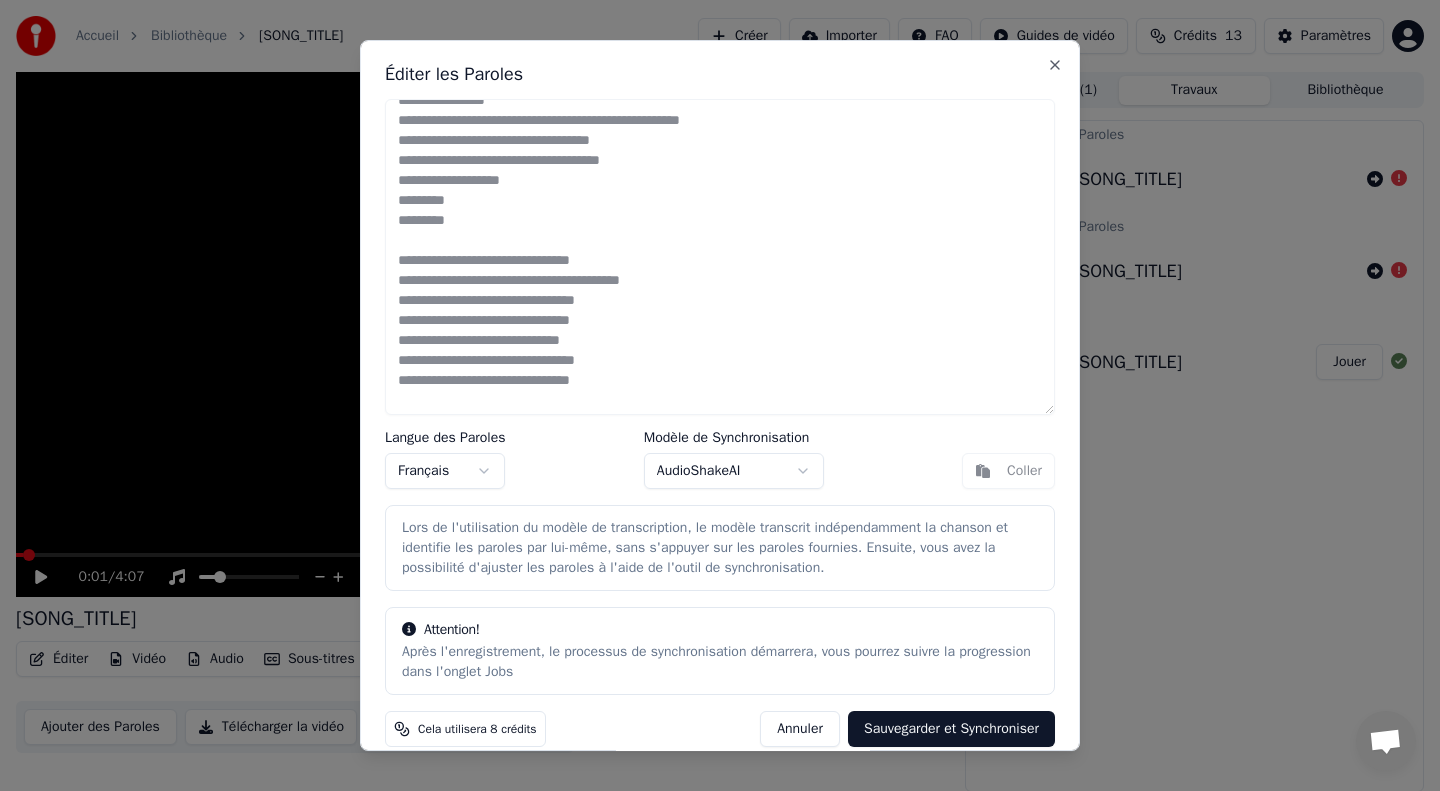 scroll, scrollTop: 461, scrollLeft: 0, axis: vertical 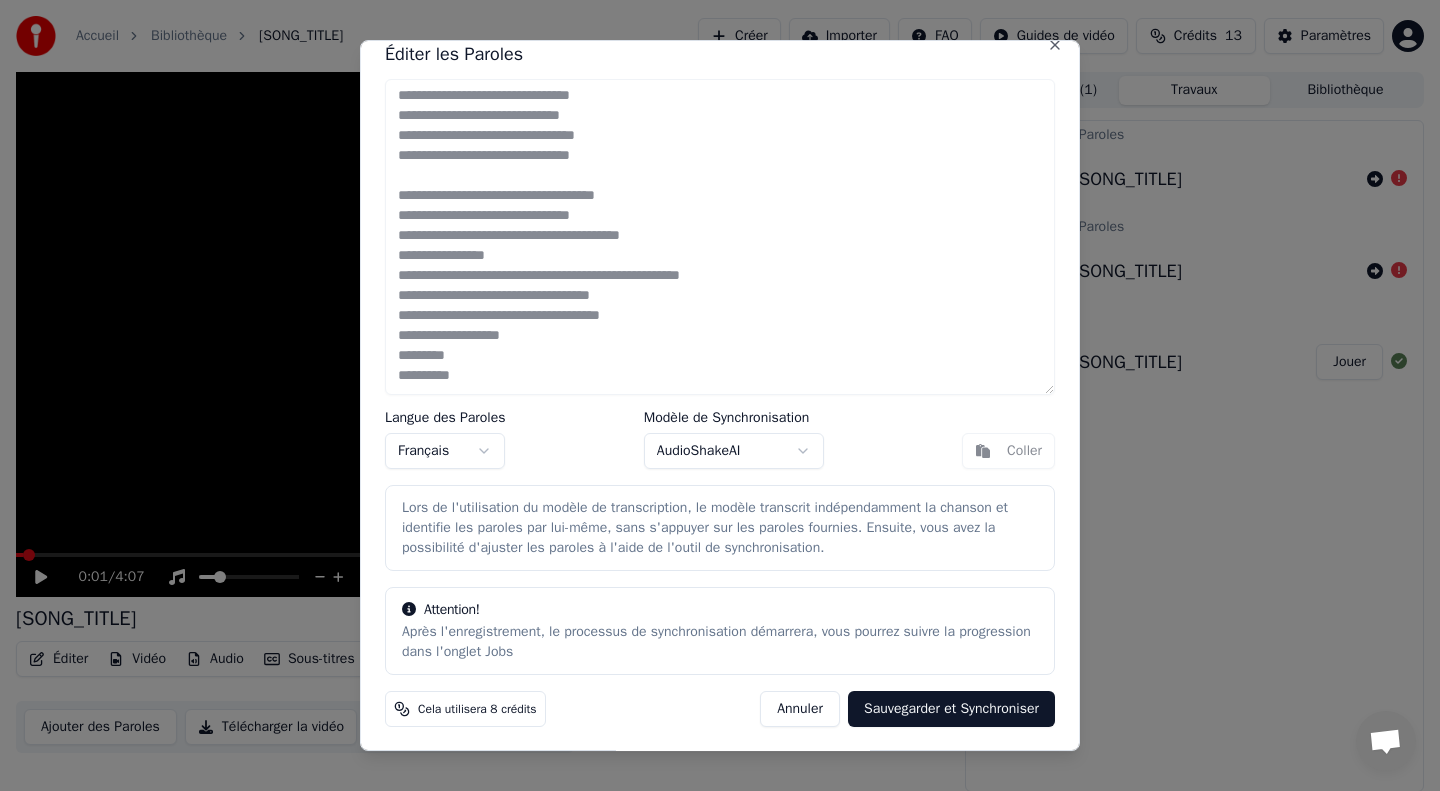 click on "Sauvegarder et Synchroniser" at bounding box center [951, 709] 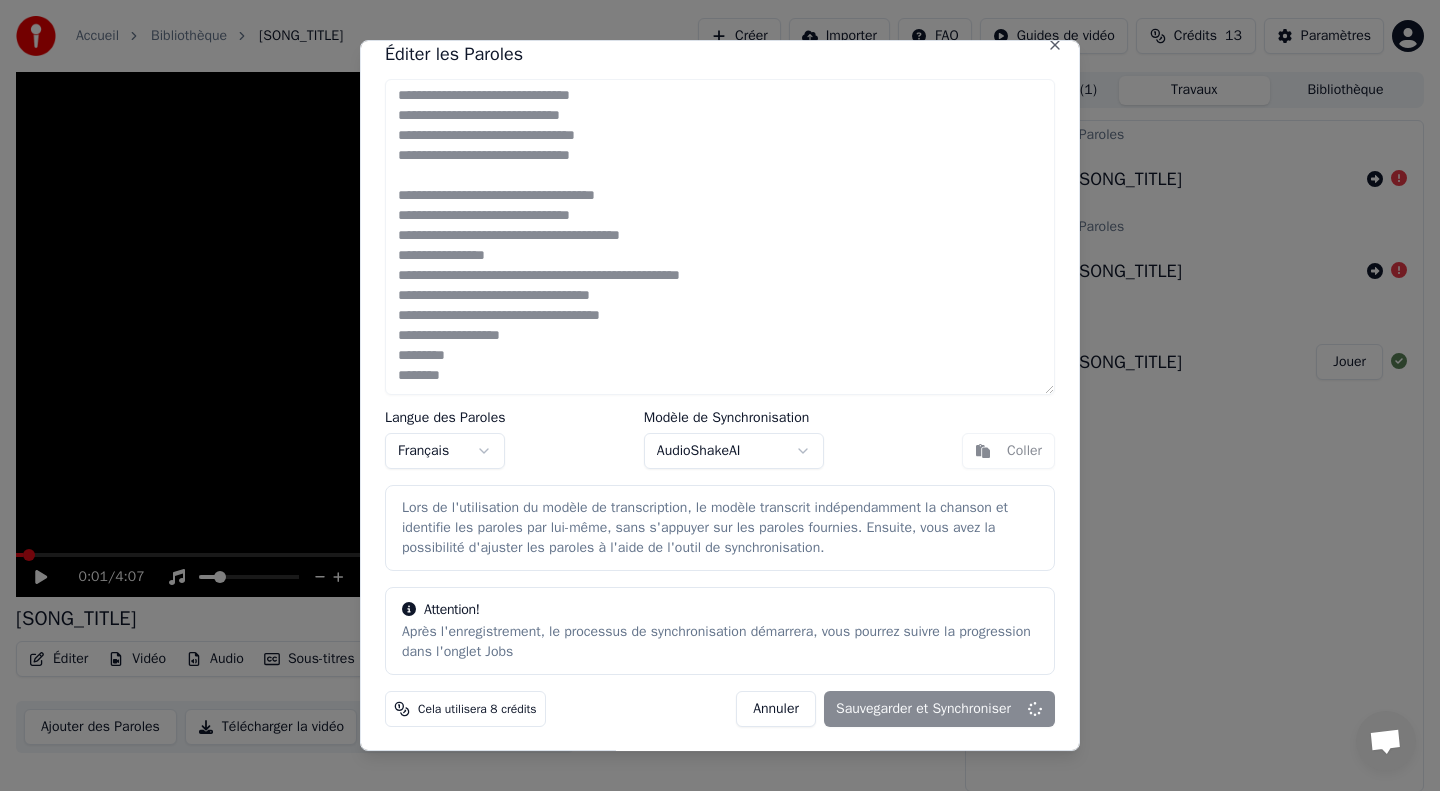 type 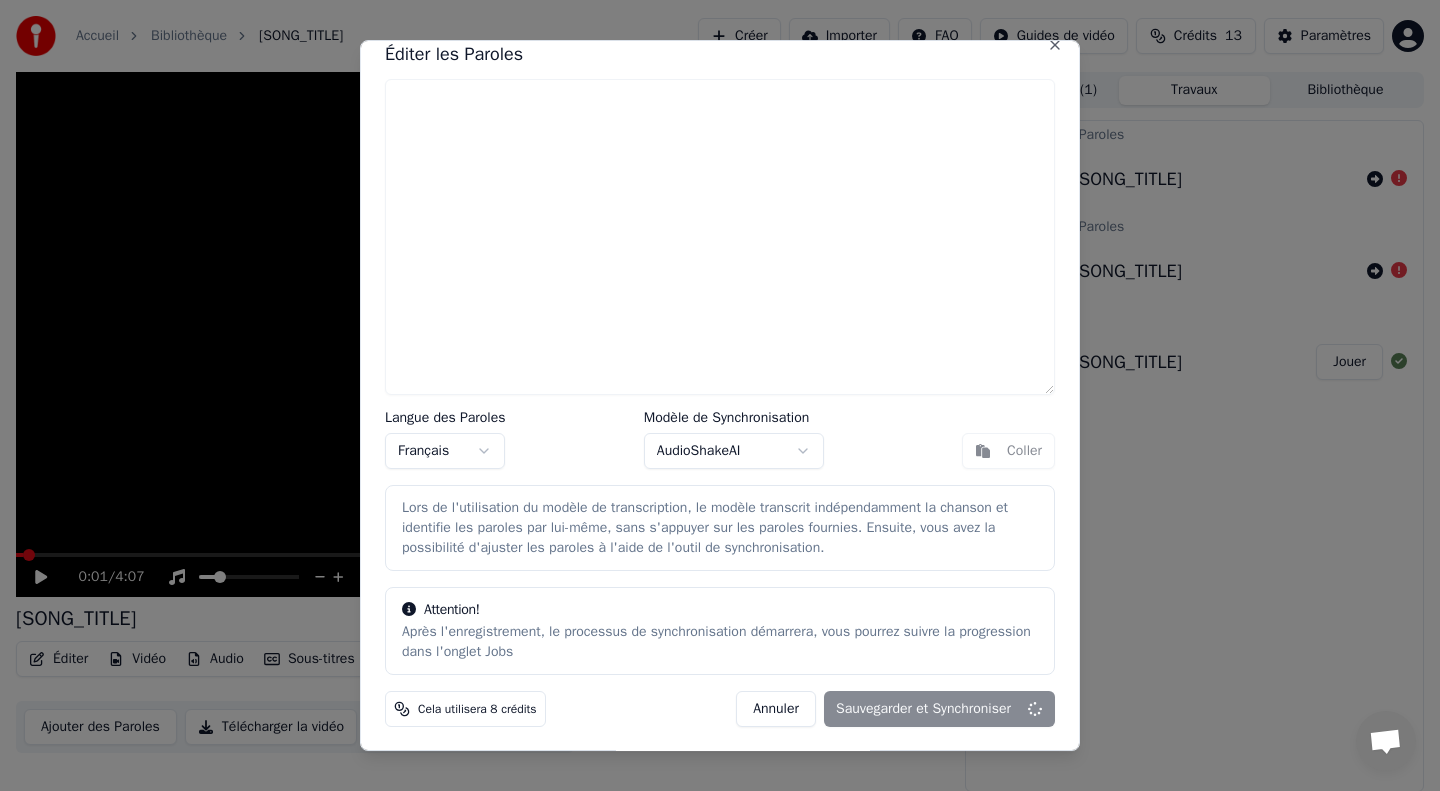 scroll, scrollTop: 0, scrollLeft: 0, axis: both 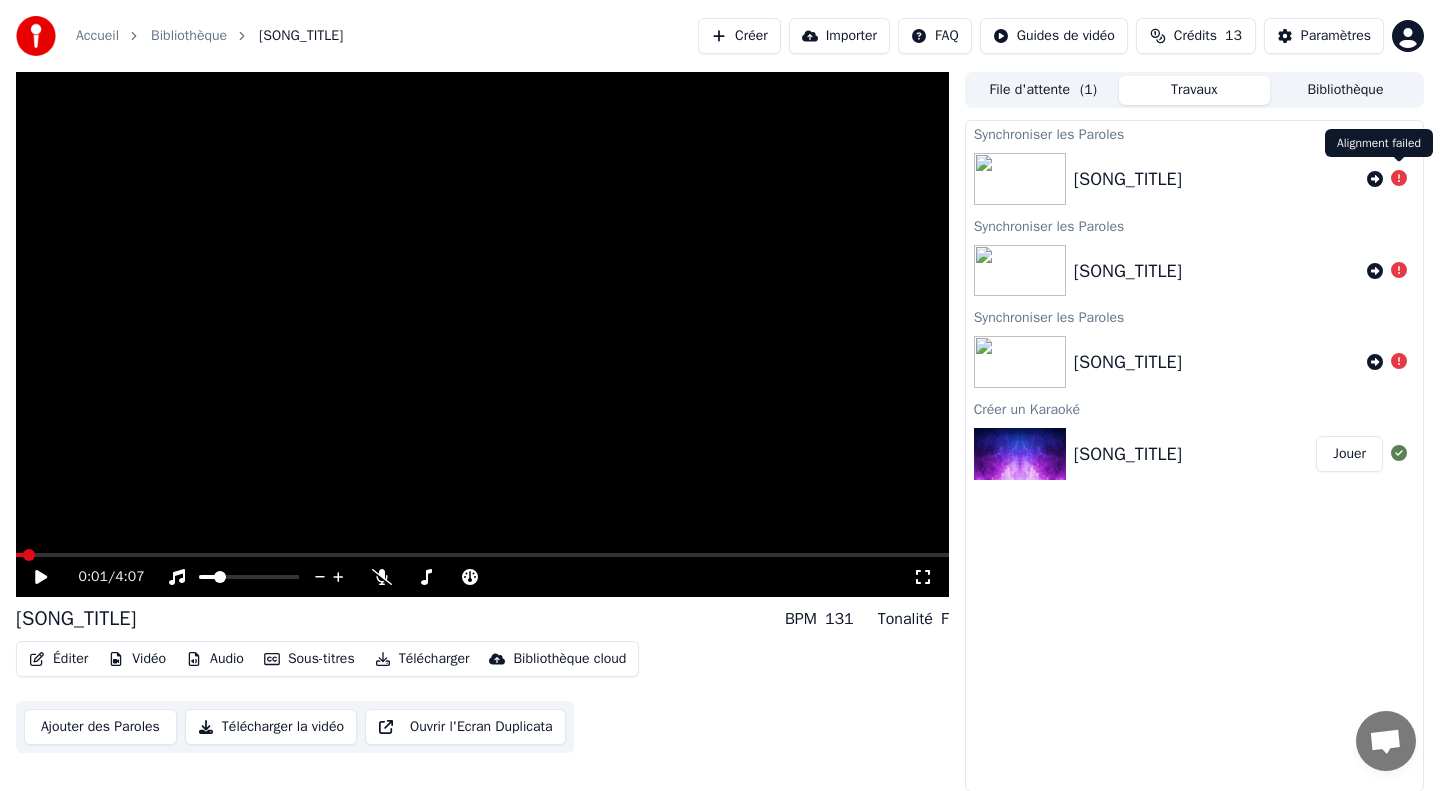 click 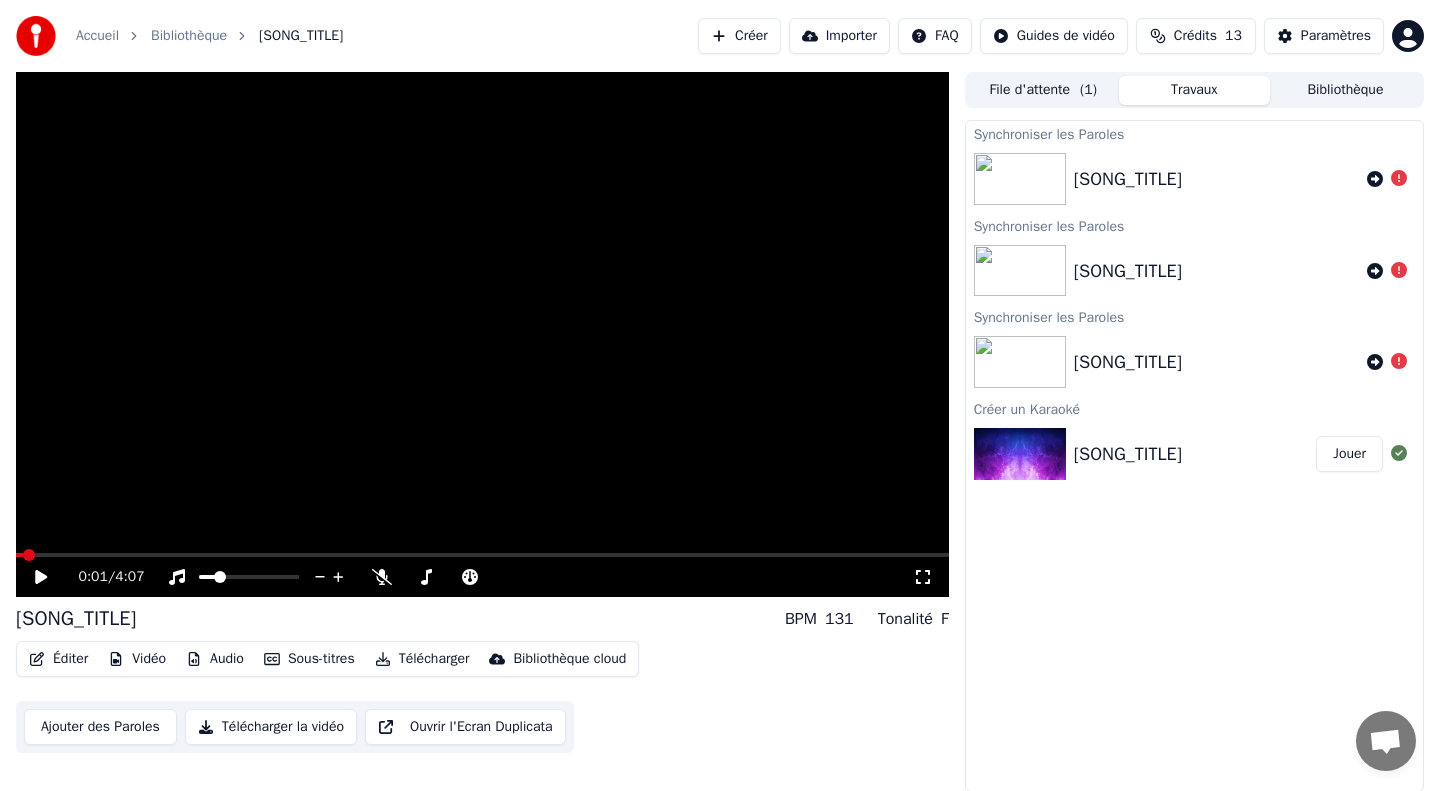 scroll, scrollTop: 1, scrollLeft: 0, axis: vertical 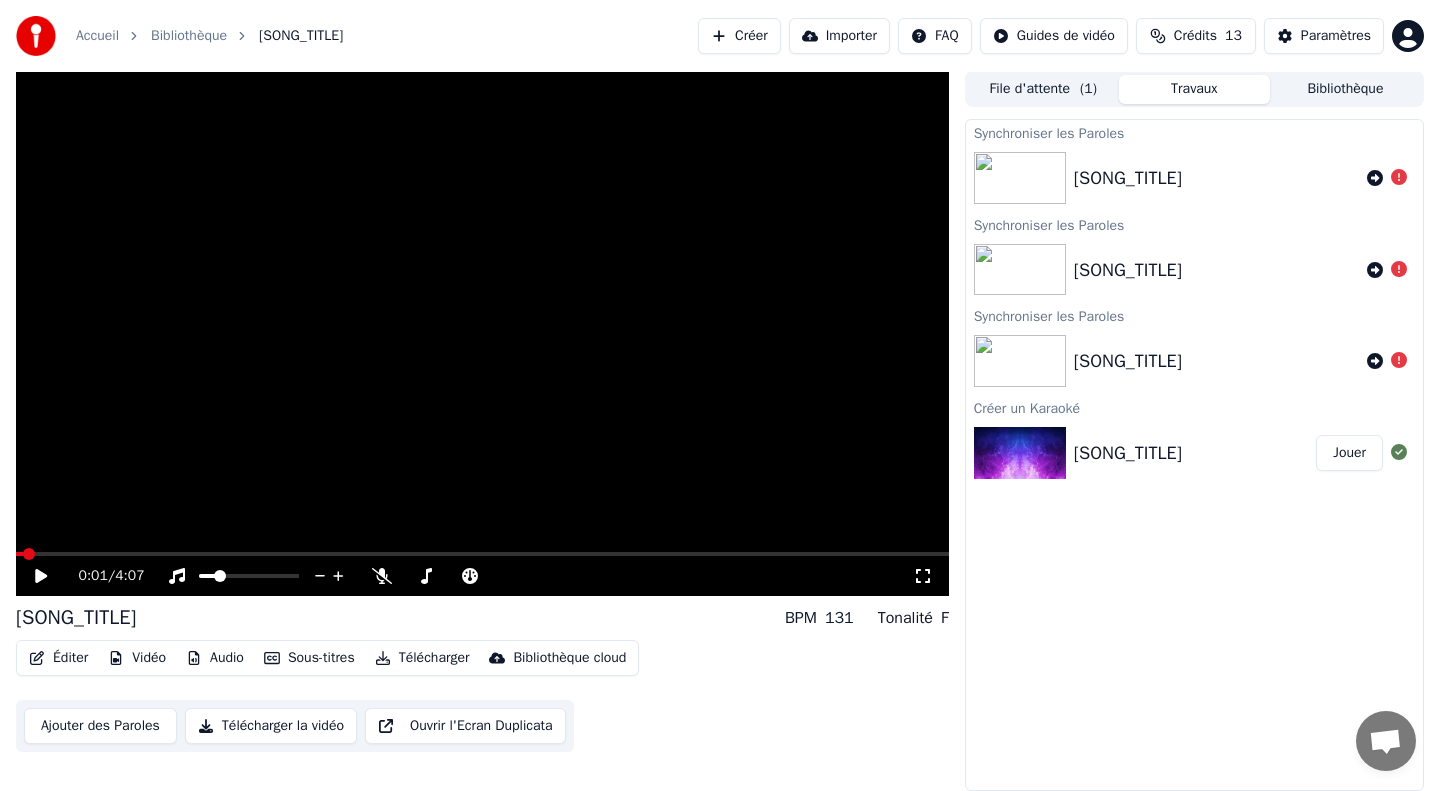 click on "Bibliothèque" at bounding box center (189, 36) 